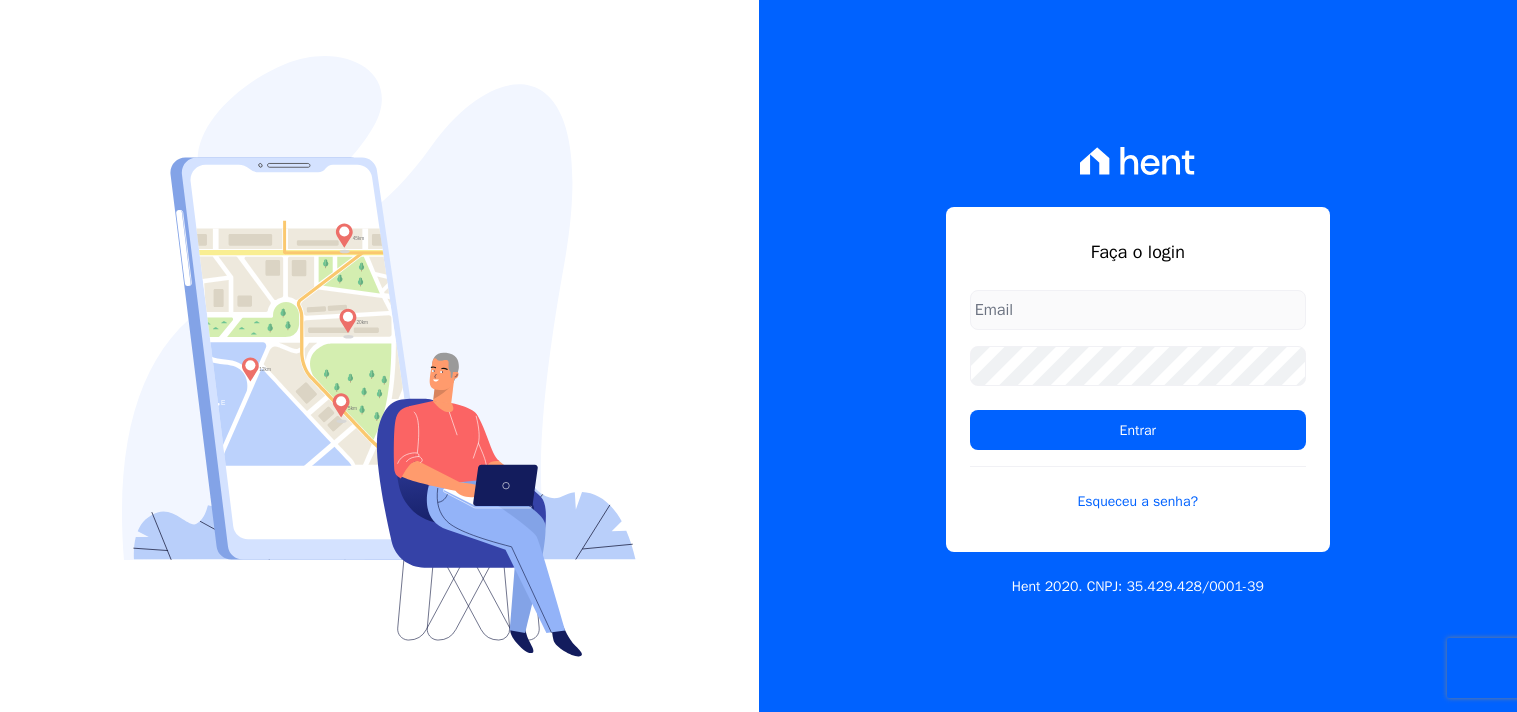 scroll, scrollTop: 0, scrollLeft: 0, axis: both 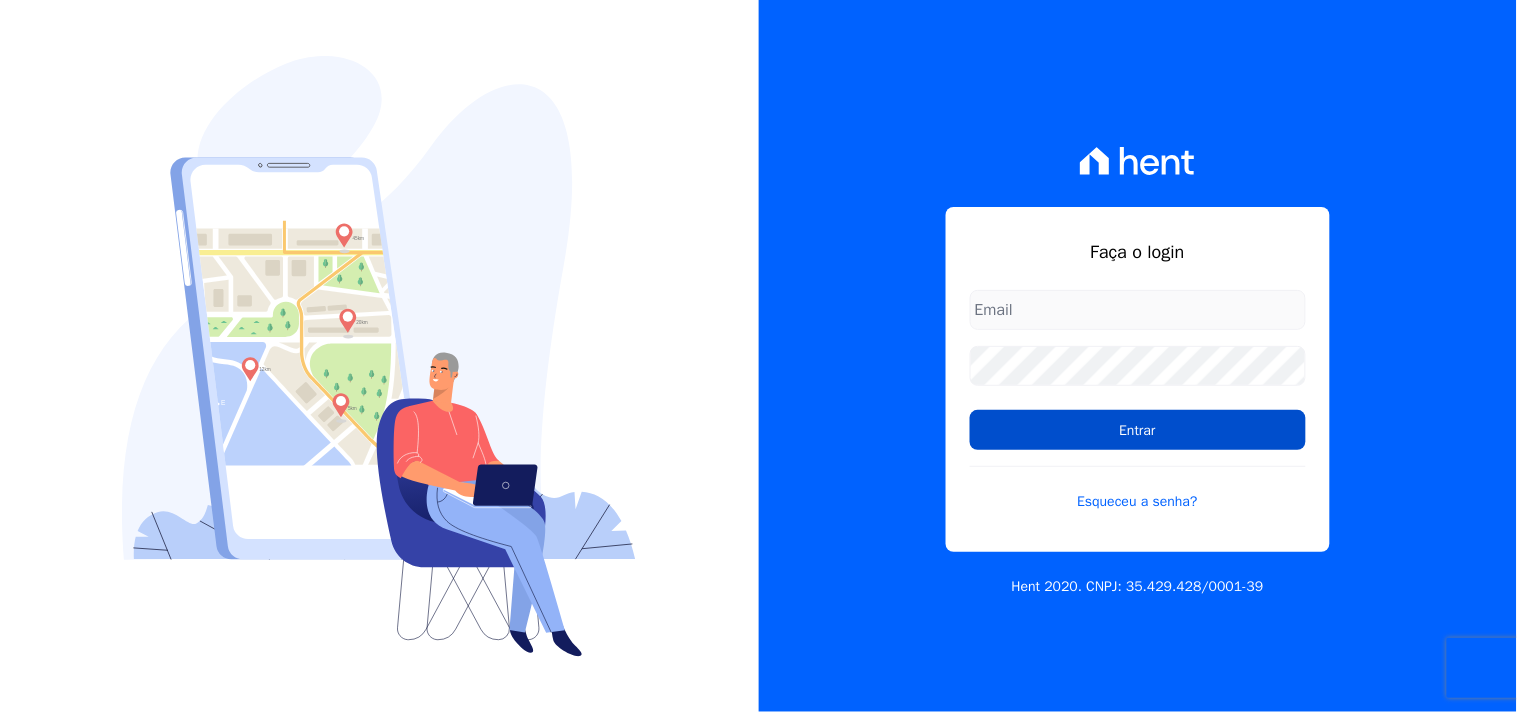 click on "Entrar" at bounding box center [1138, 430] 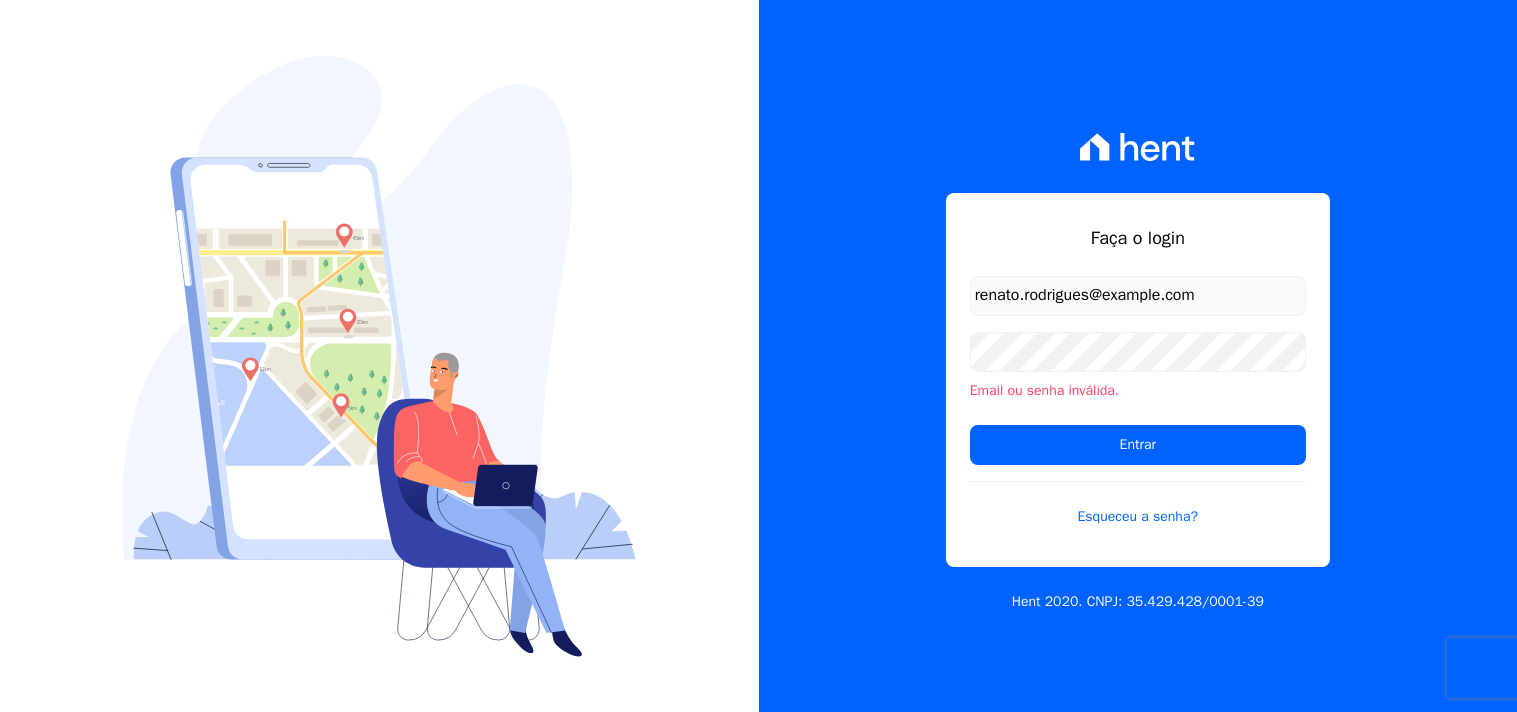 scroll, scrollTop: 0, scrollLeft: 0, axis: both 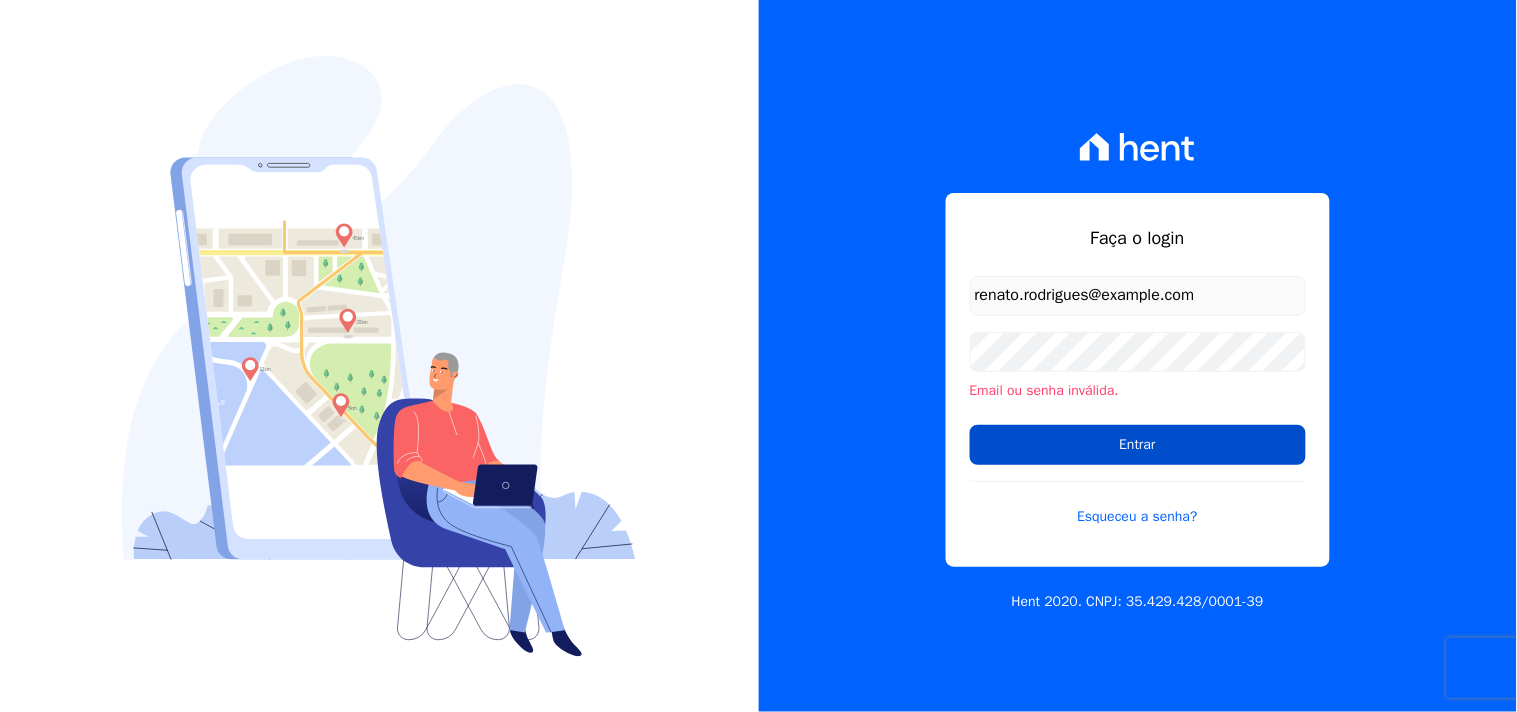 click on "Entrar" at bounding box center (1138, 445) 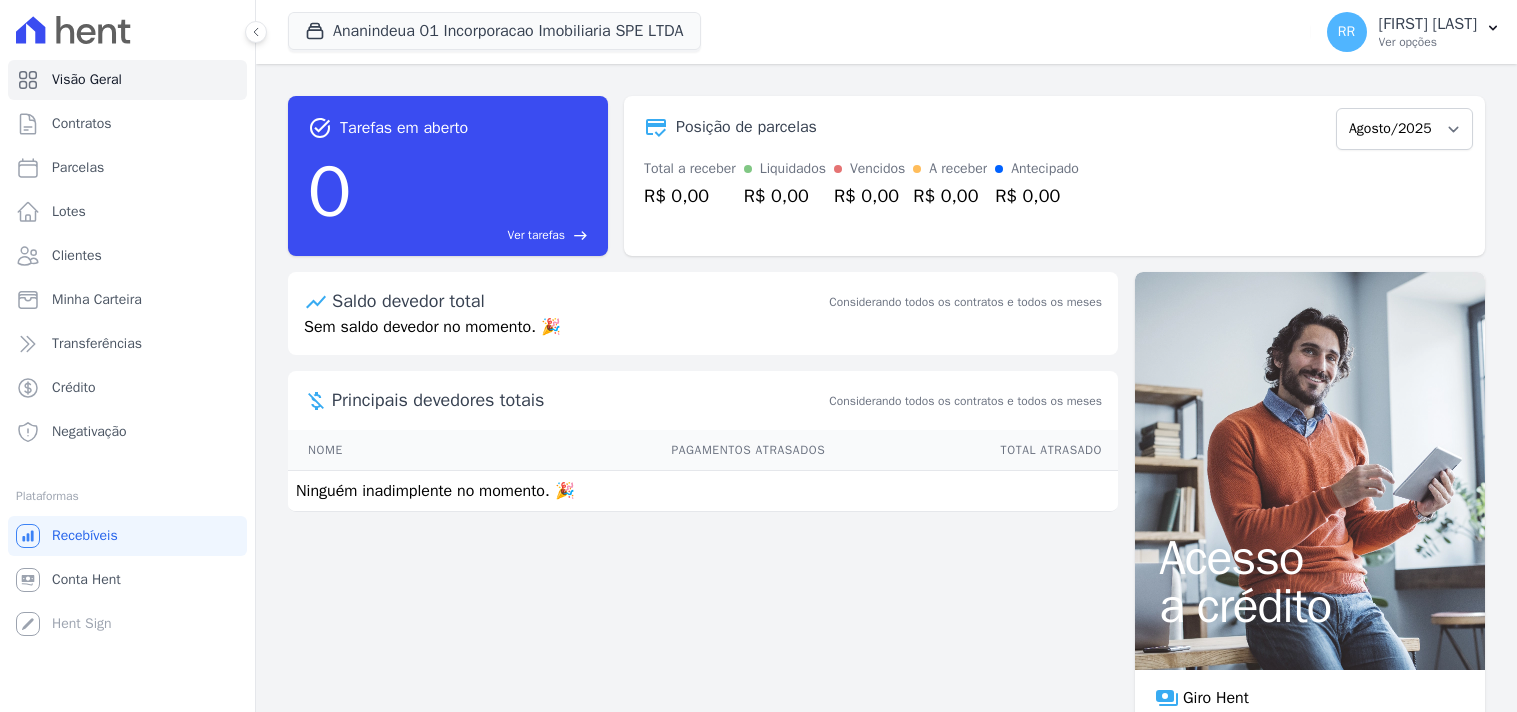 scroll, scrollTop: 0, scrollLeft: 0, axis: both 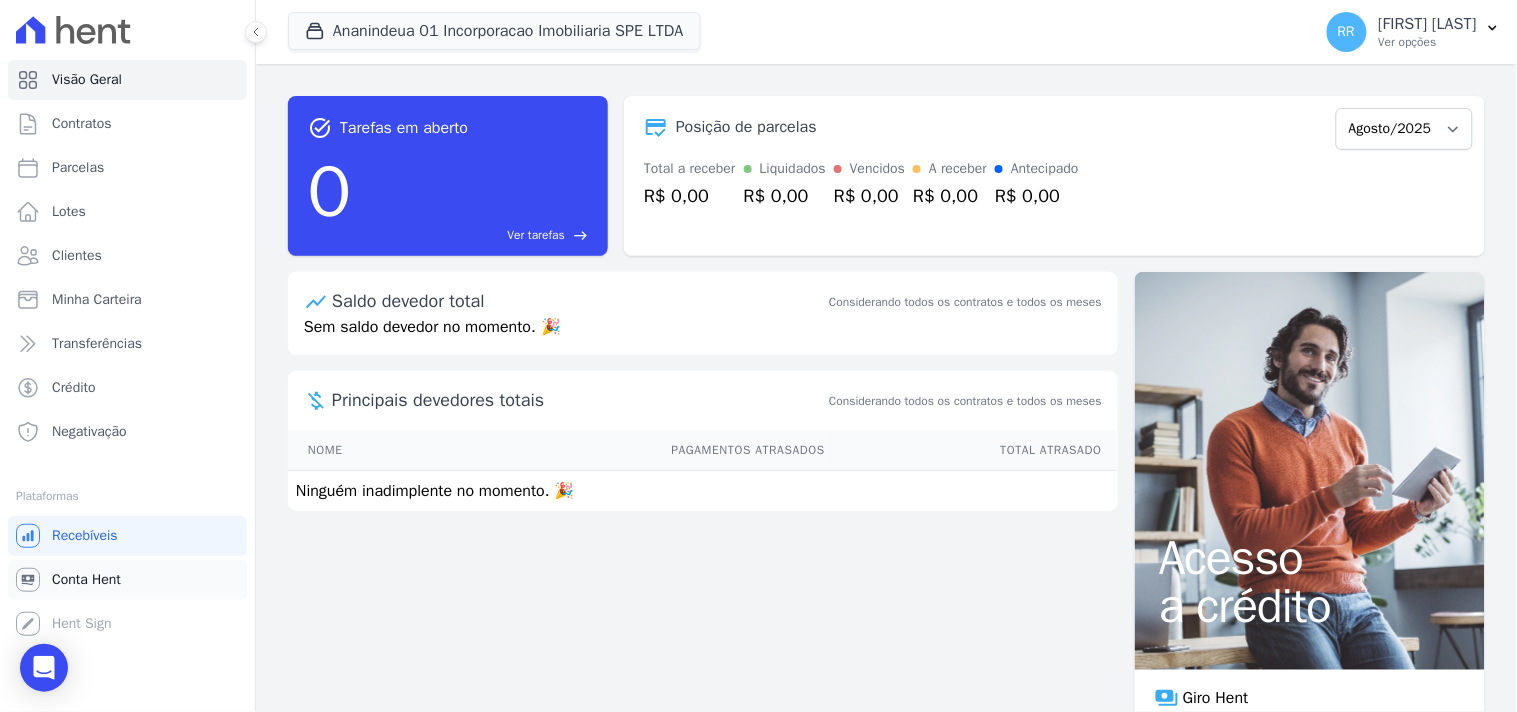 click on "Conta Hent" at bounding box center (86, 580) 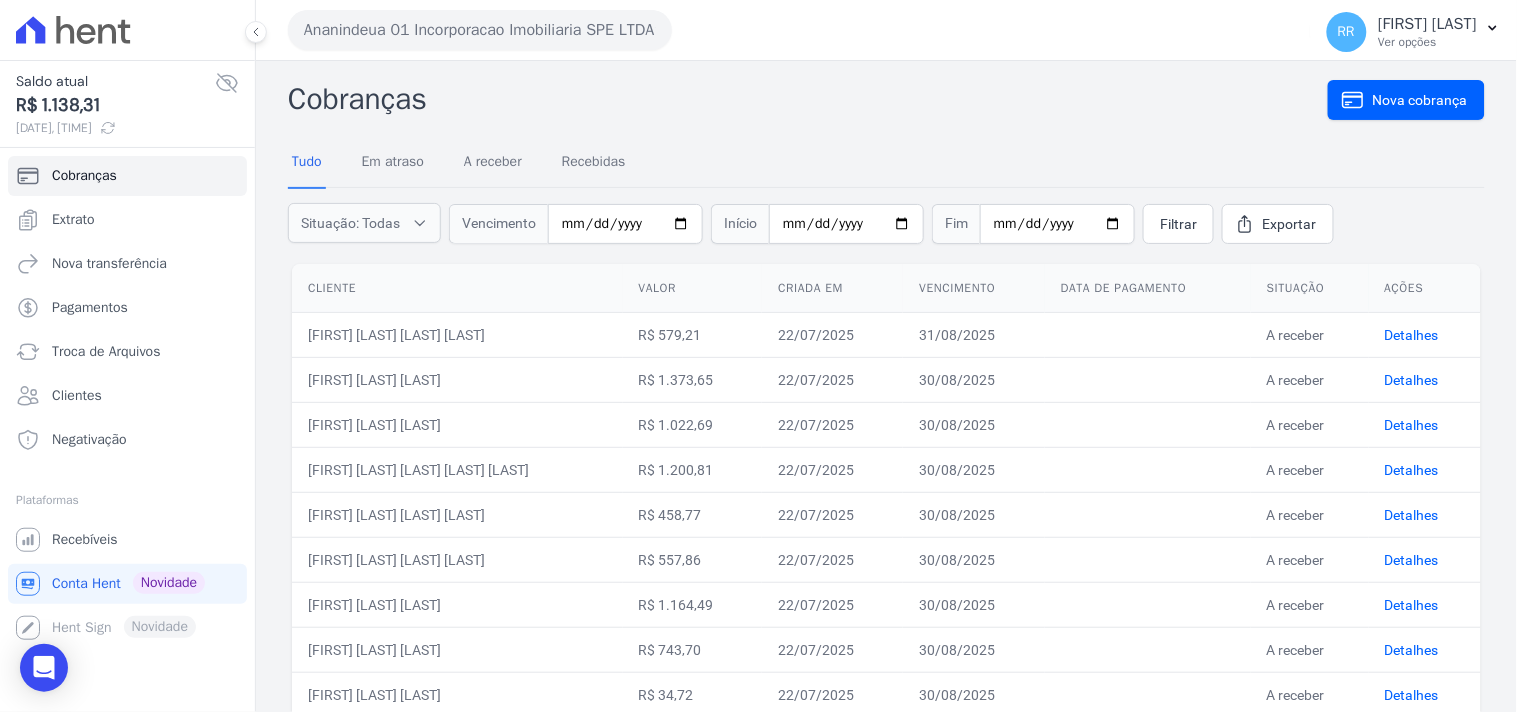 click on "Cobranças" at bounding box center (808, 99) 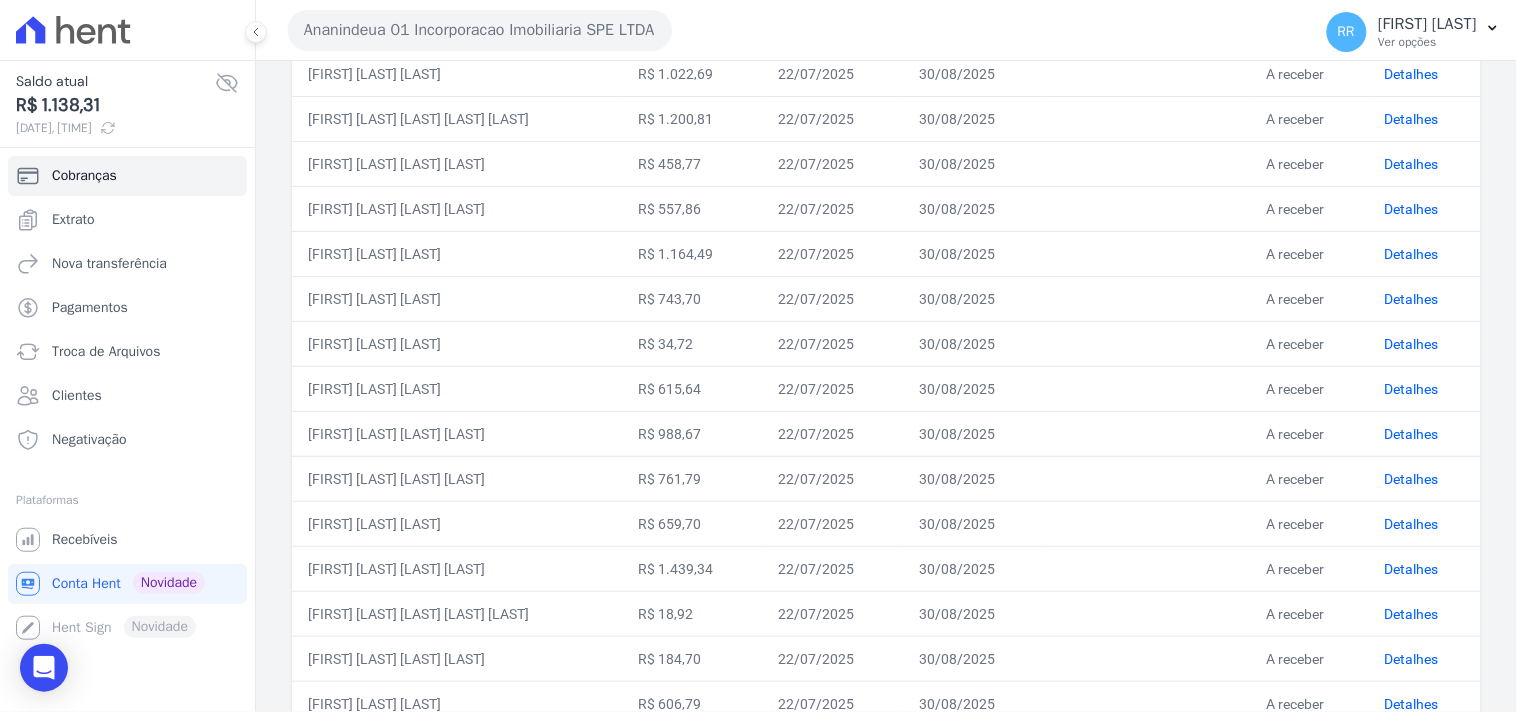 scroll, scrollTop: 370, scrollLeft: 0, axis: vertical 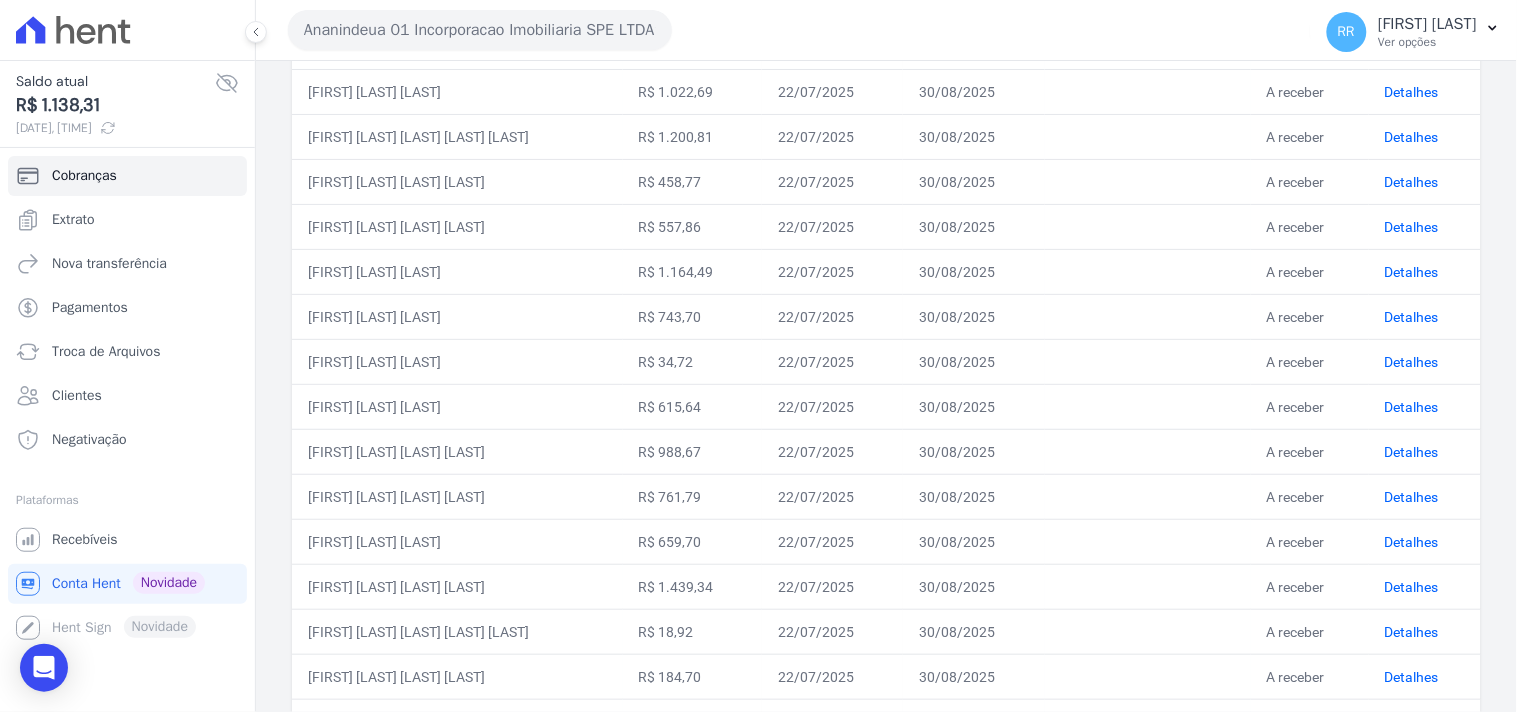 drag, startPoint x: 630, startPoint y: 140, endPoint x: 305, endPoint y: 145, distance: 325.03845 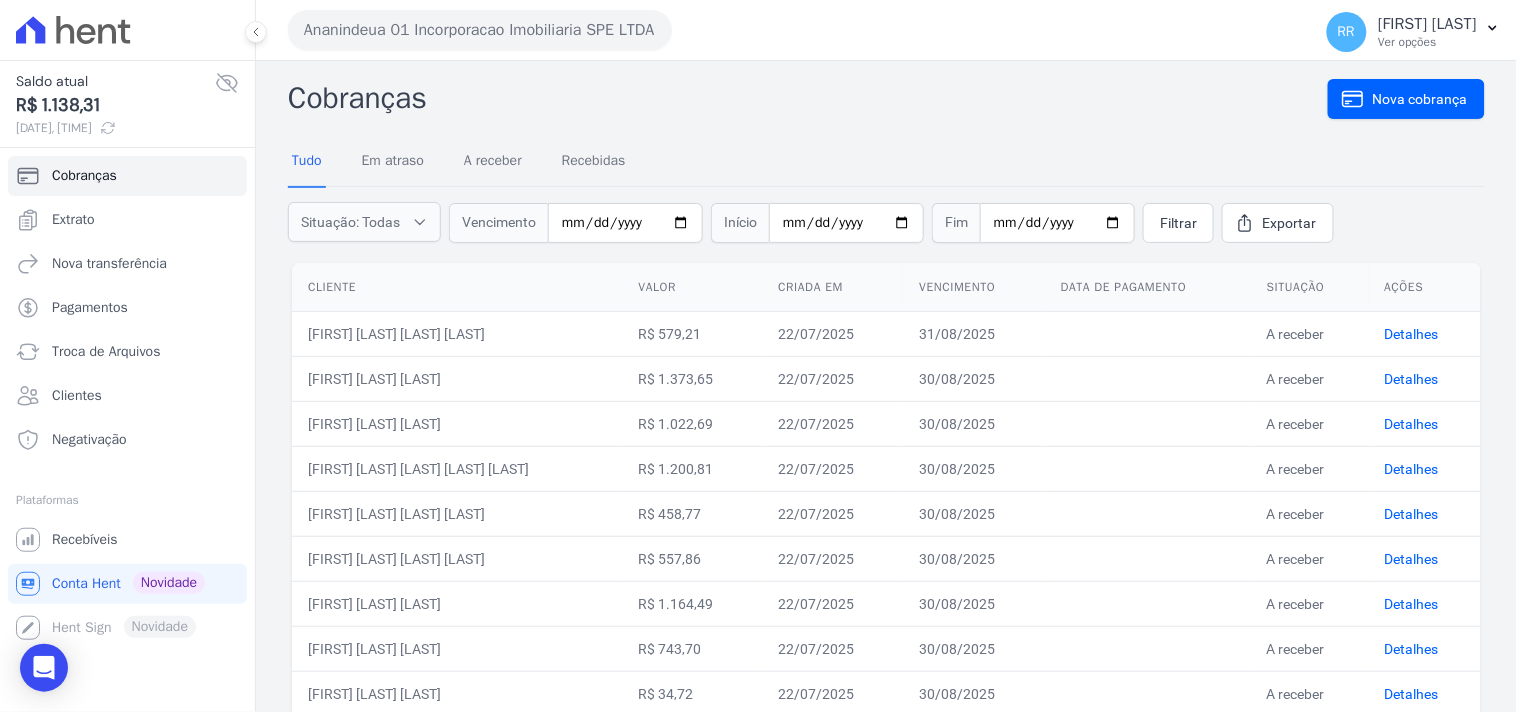 scroll, scrollTop: 0, scrollLeft: 0, axis: both 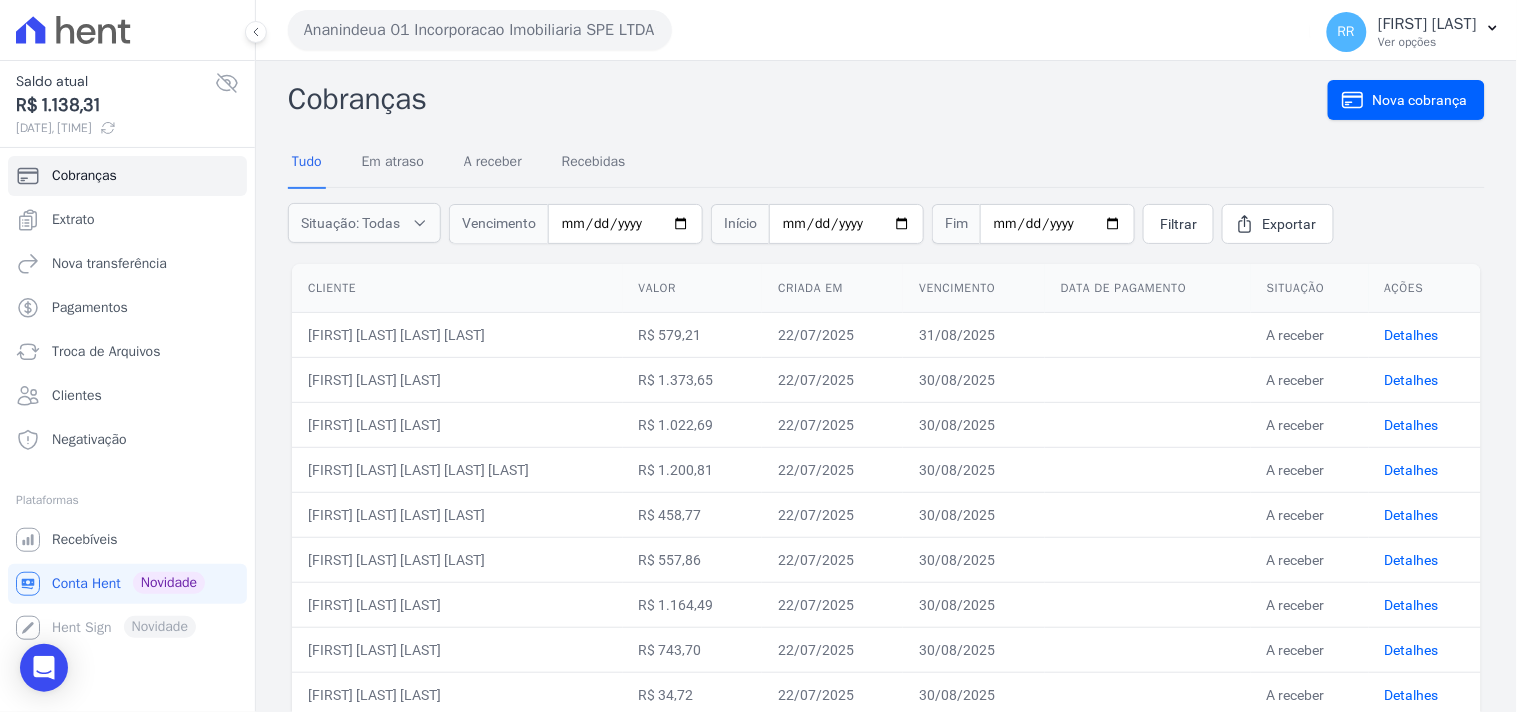 click on "Cobranças
Nova cobrança
Tudo
Em atraso
A receber
Recebidas
Situação: Todas
Em atraso
A receber
Recebidas
Canceladas" at bounding box center [886, 795] 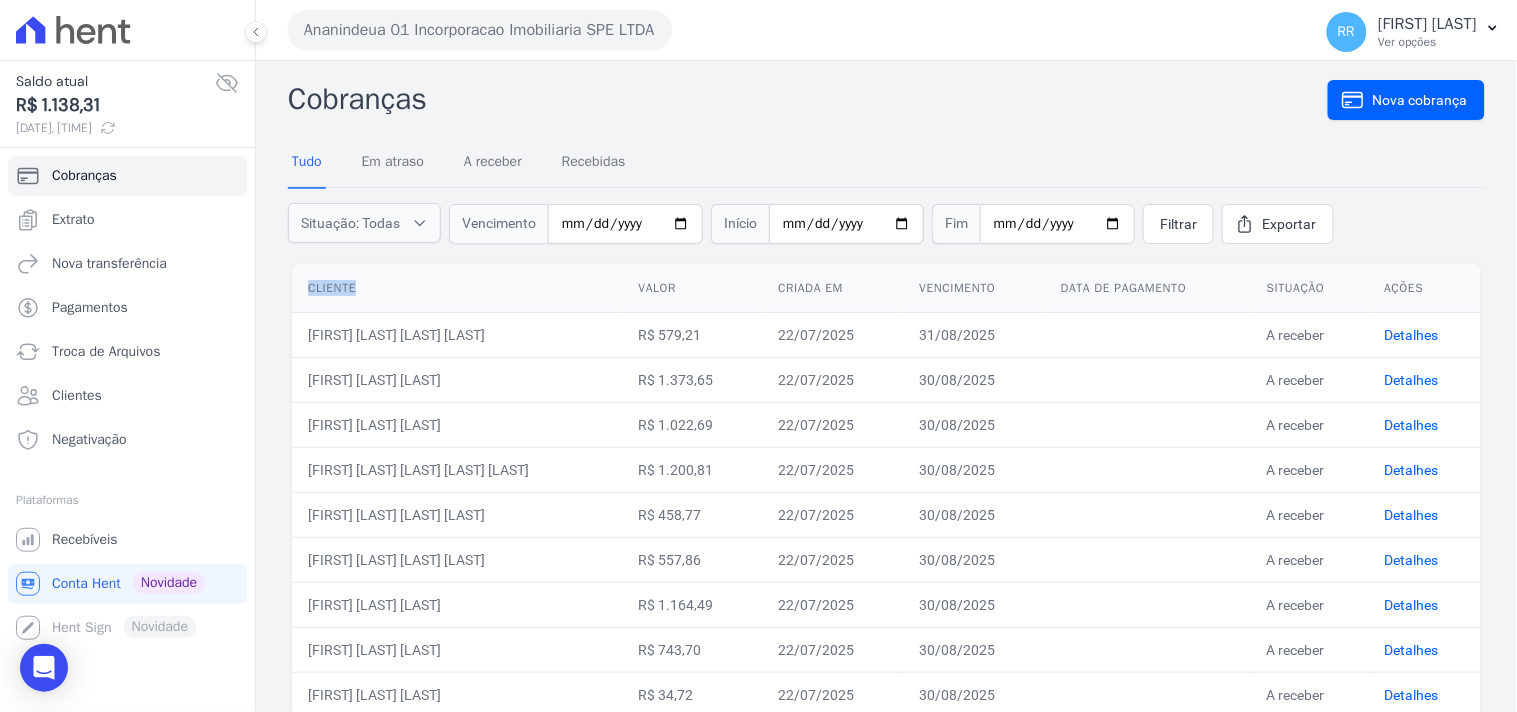 drag, startPoint x: 414, startPoint y: 277, endPoint x: 308, endPoint y: 281, distance: 106.07545 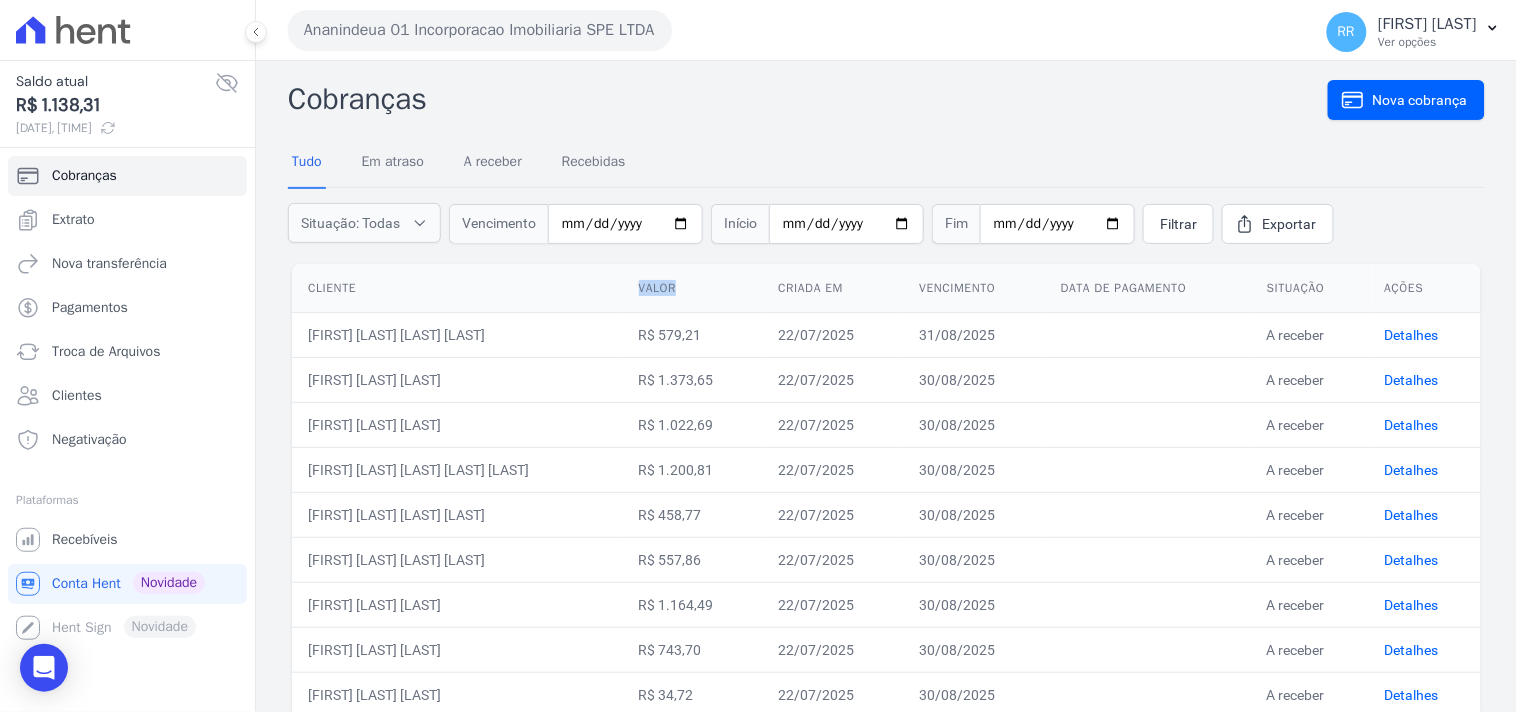 drag, startPoint x: 747, startPoint y: 306, endPoint x: 611, endPoint y: 287, distance: 137.32079 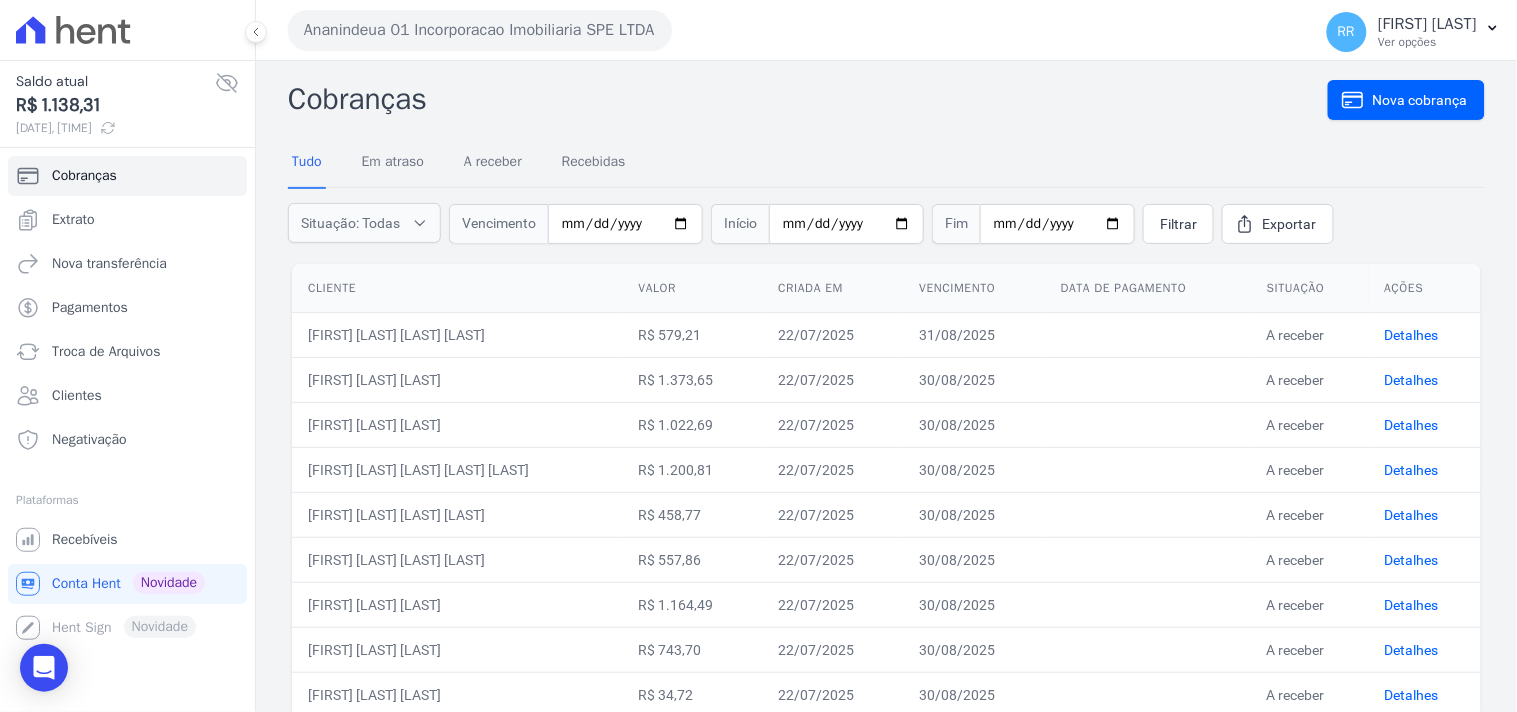 click on "Tudo
Em atraso
A receber
Recebidas" at bounding box center [886, 163] 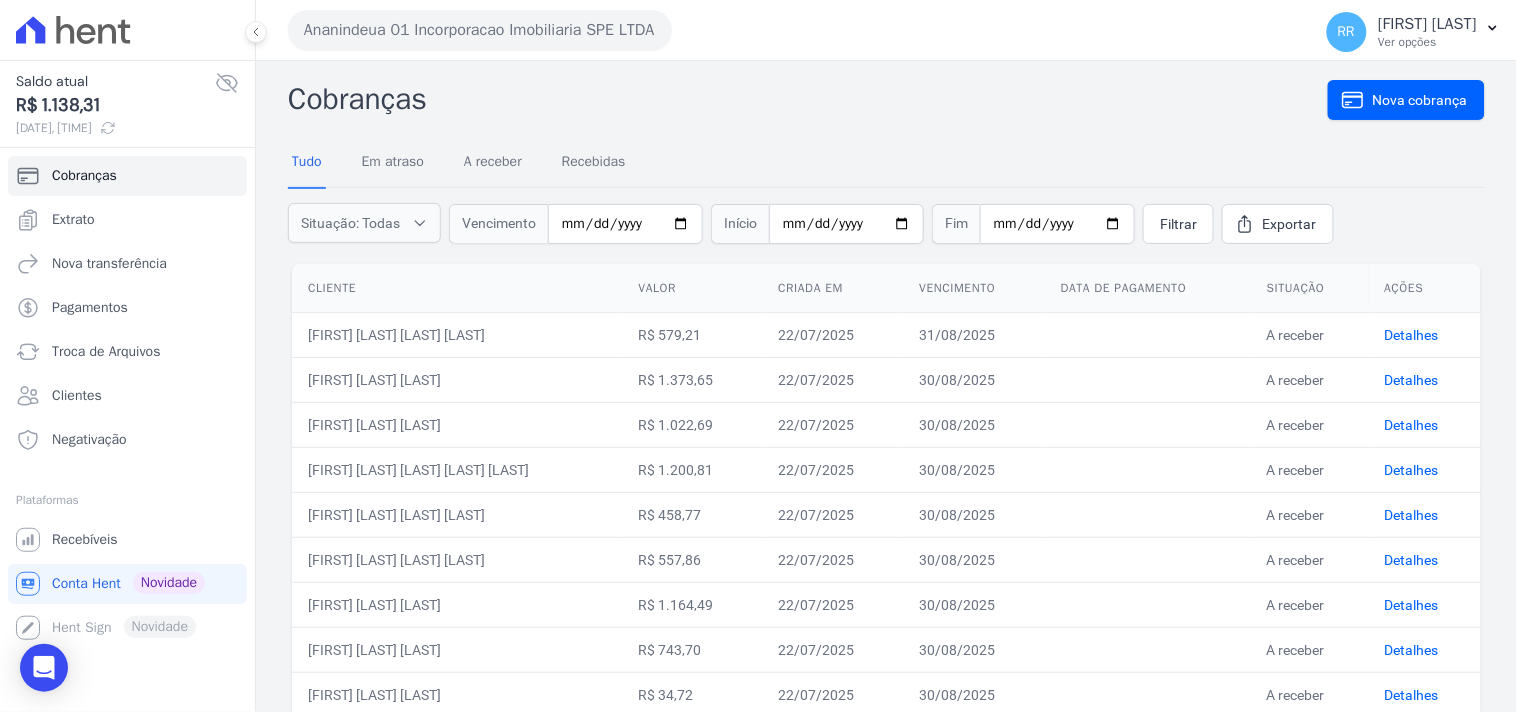 drag, startPoint x: 684, startPoint y: 148, endPoint x: 561, endPoint y: 150, distance: 123.01626 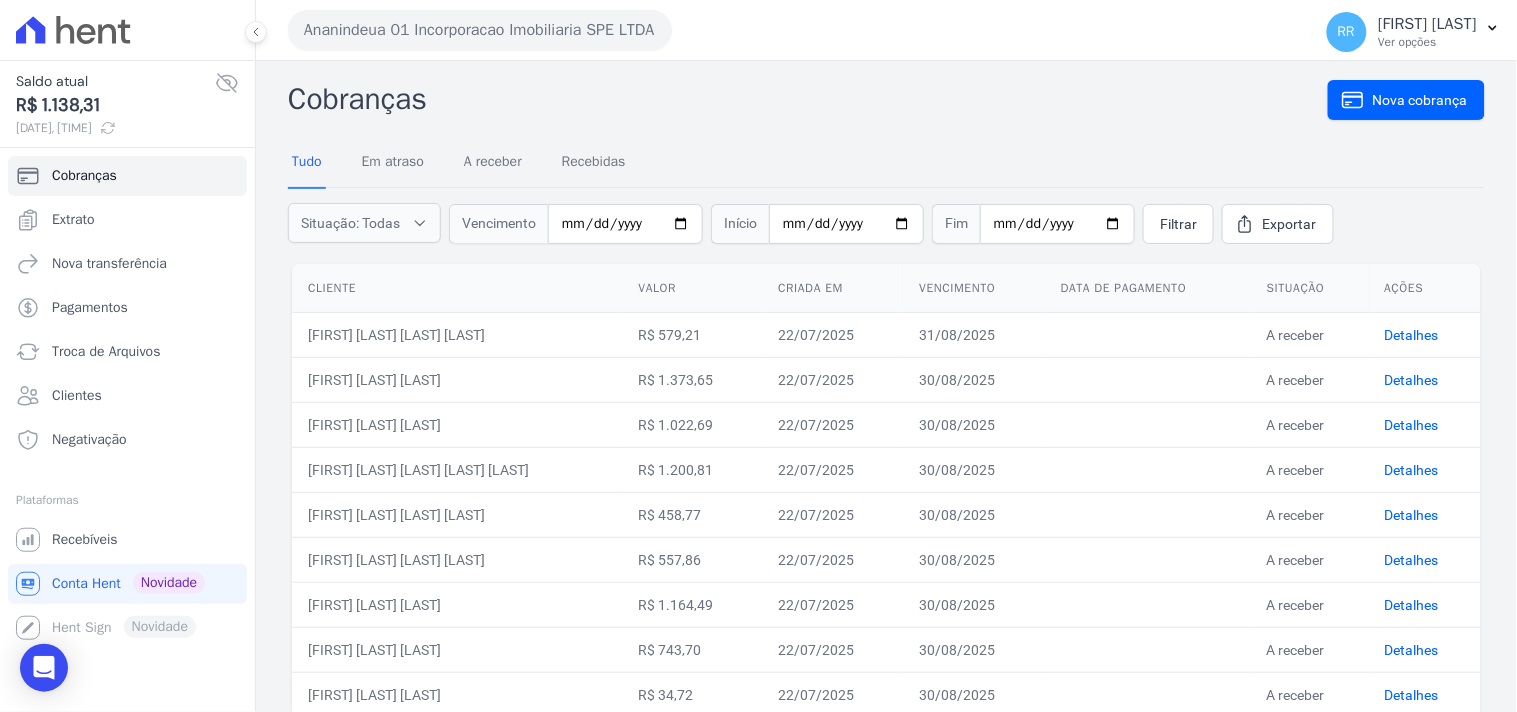 drag, startPoint x: 722, startPoint y: 160, endPoint x: 561, endPoint y: 162, distance: 161.01242 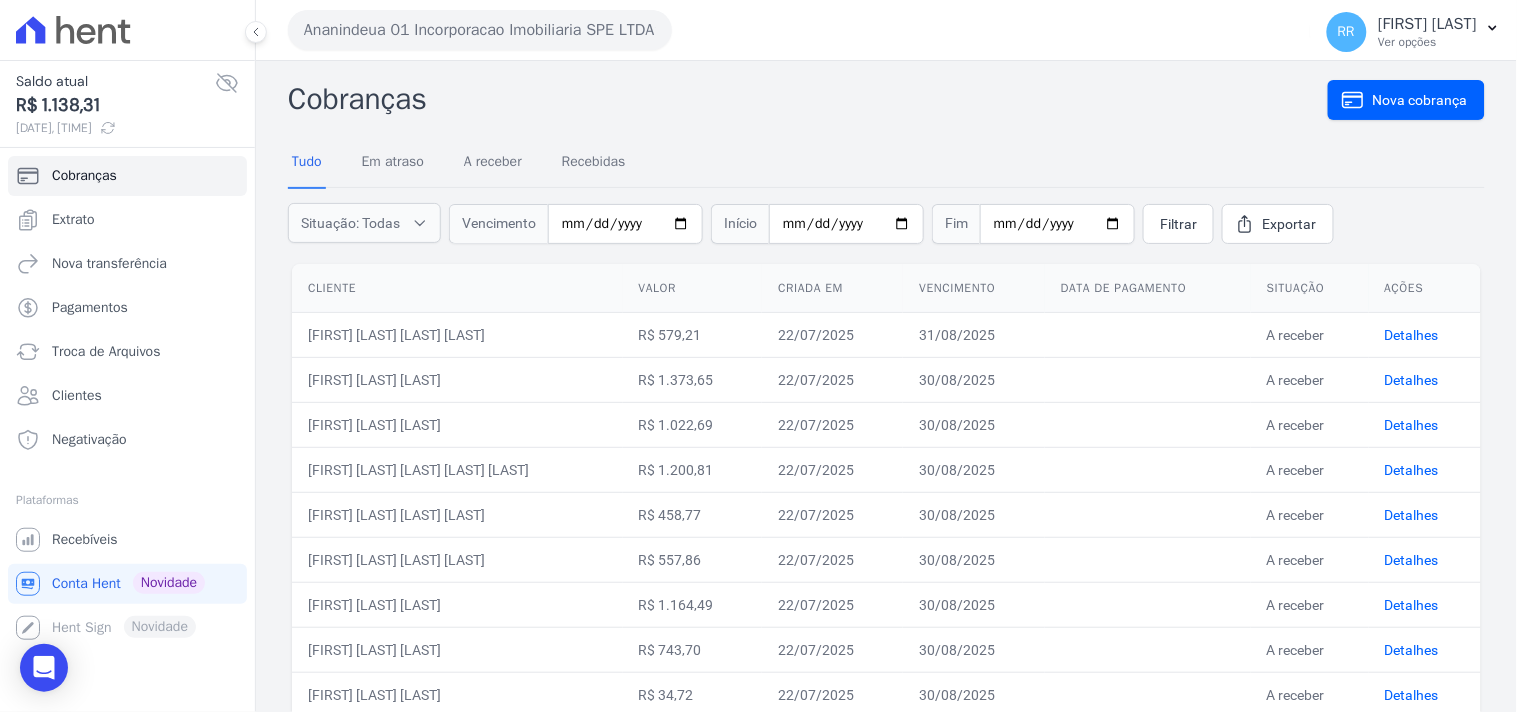 click on "Cobranças" at bounding box center (808, 99) 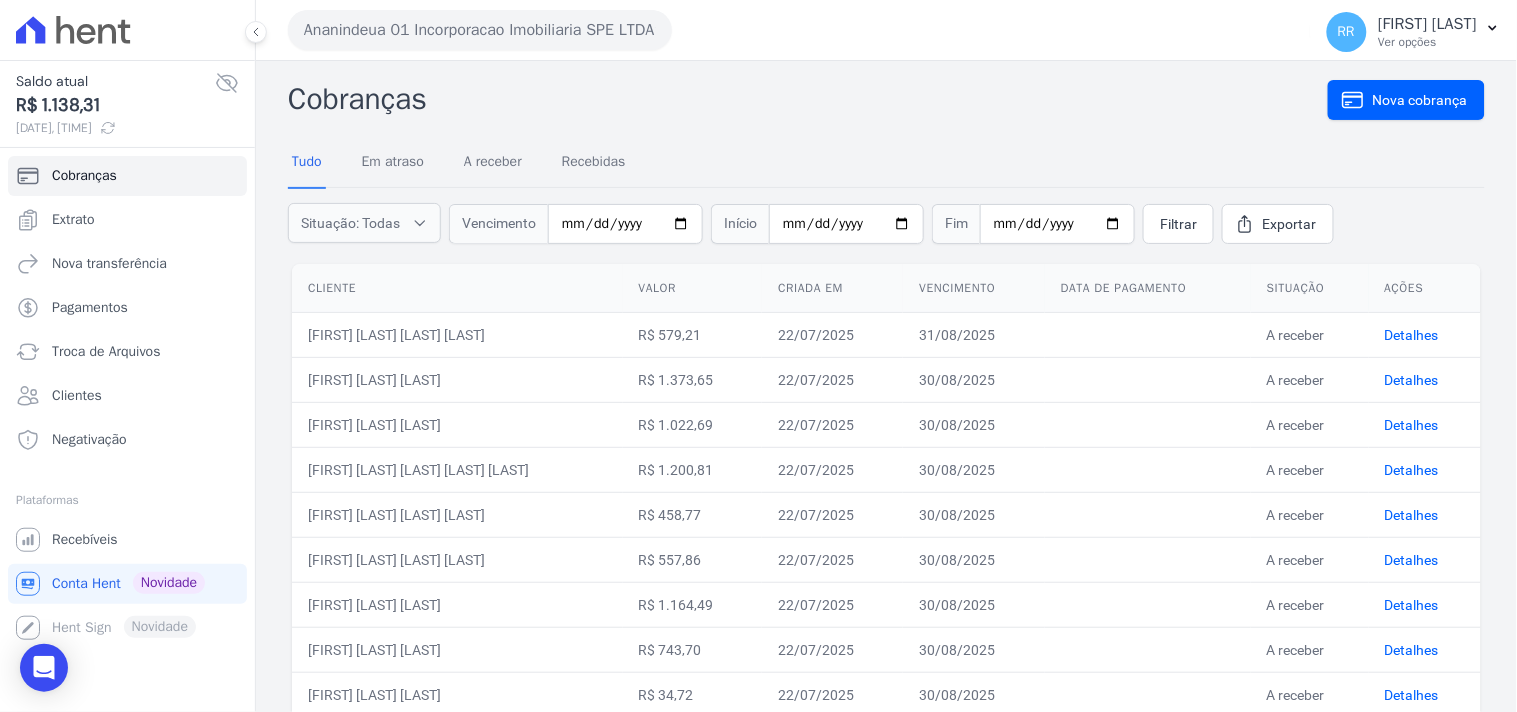 drag, startPoint x: 690, startPoint y: 152, endPoint x: 298, endPoint y: 151, distance: 392.00128 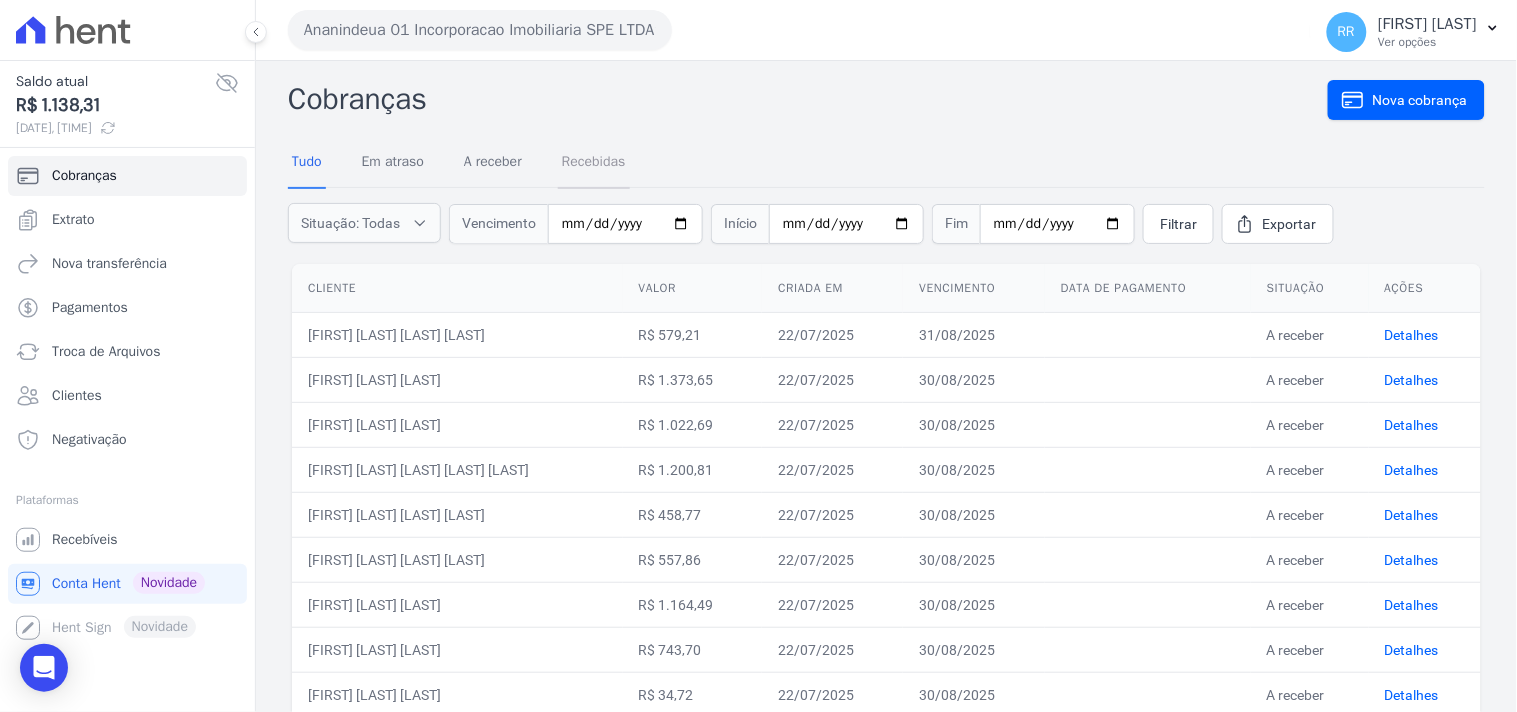click on "Recebidas" at bounding box center (594, 163) 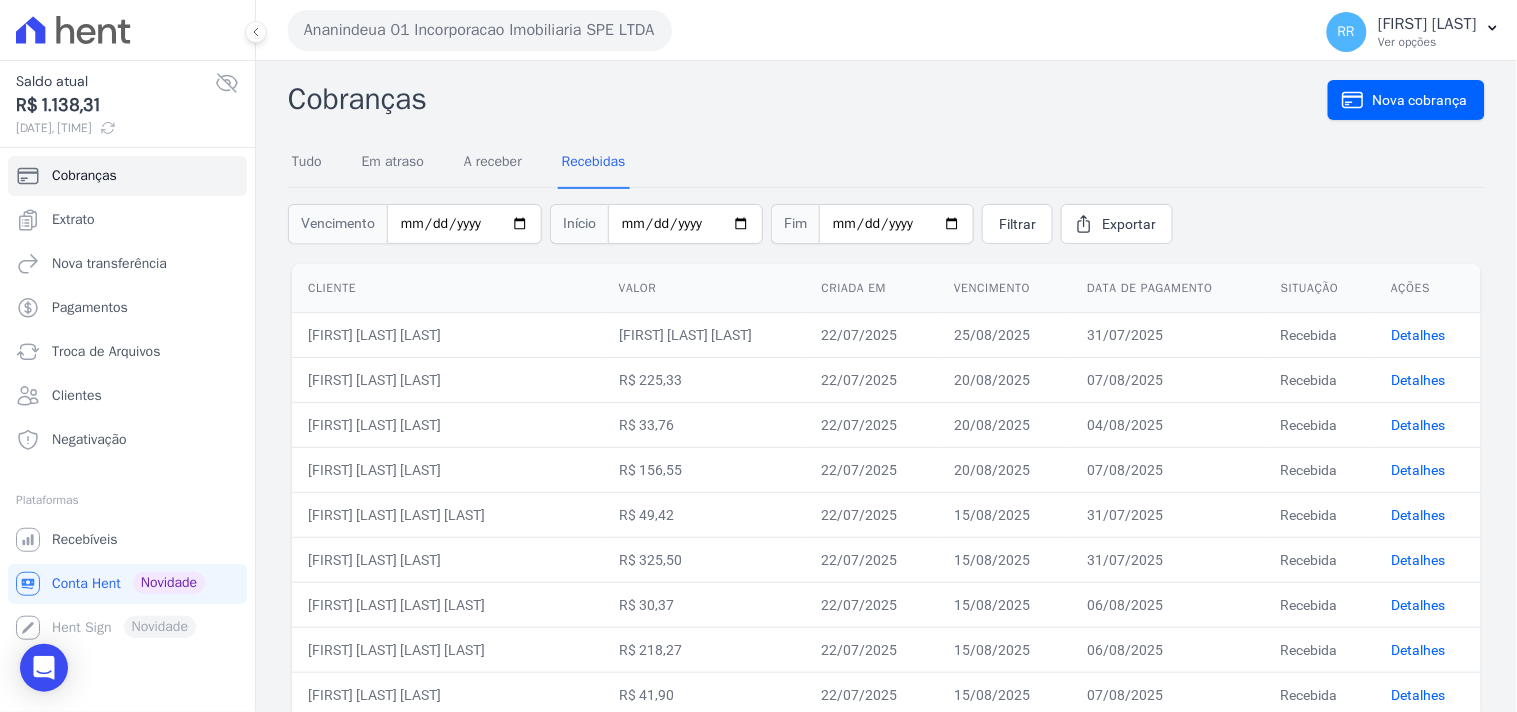 click on "Cobranças" at bounding box center [808, 99] 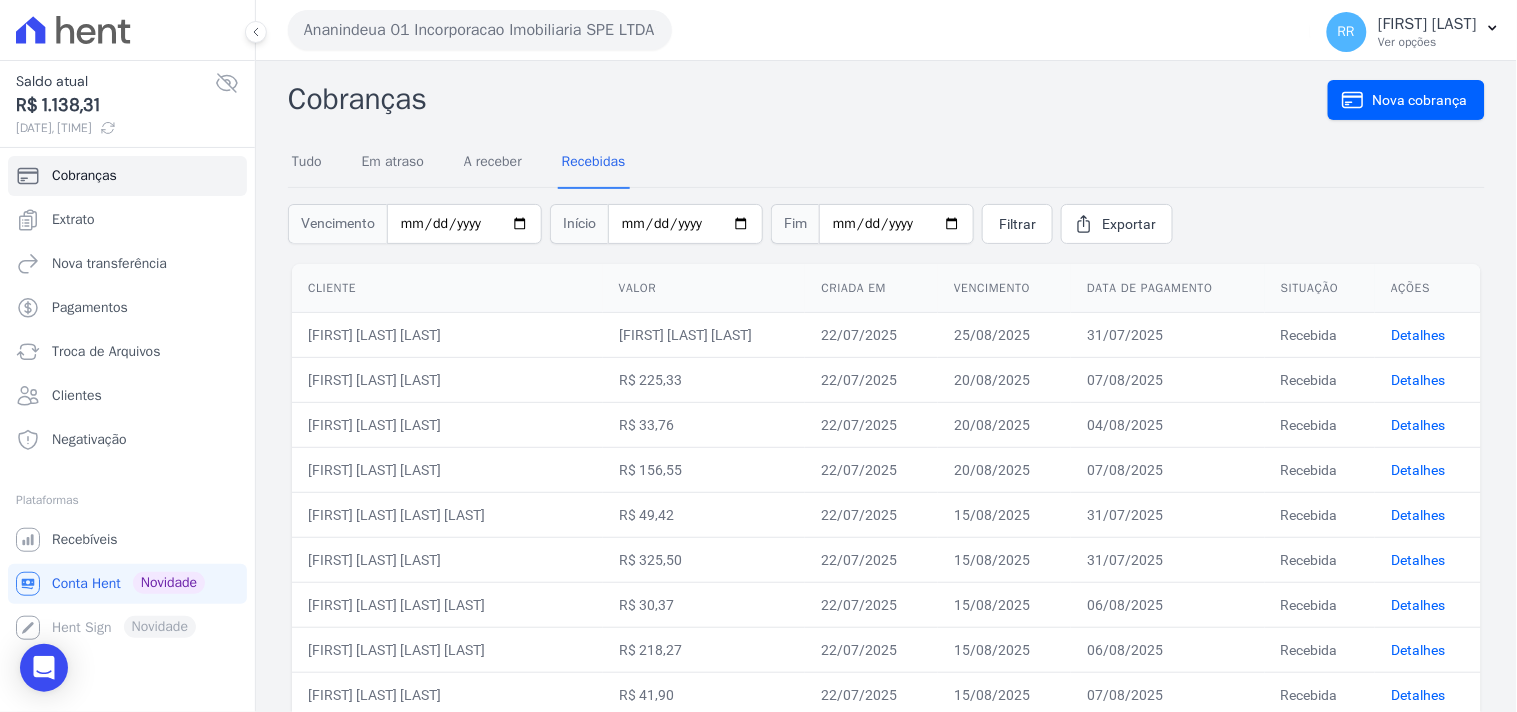 click on "Cobranças" at bounding box center [808, 99] 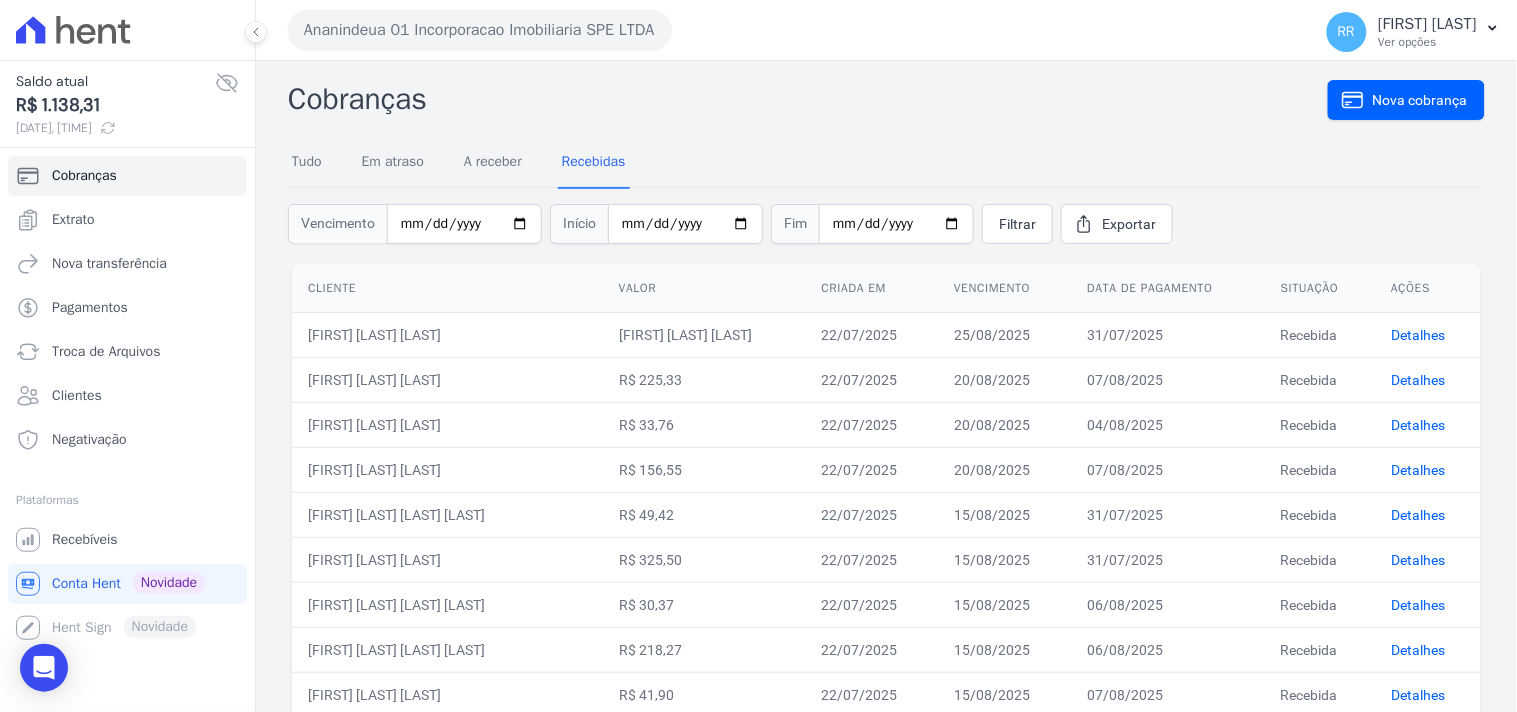 click on "Cobranças
Nova cobrança
Tudo
Em atraso
A receber
Recebidas
Vencimento
Início
Fim
Filtrar
Exportar
Cliente
Valor
Criada em
Vencimento
Data de pagamento
Situação
Ações
[FIRST] [LAST] [LAST]
R$ 39,65
22/07/2025" at bounding box center (886, 795) 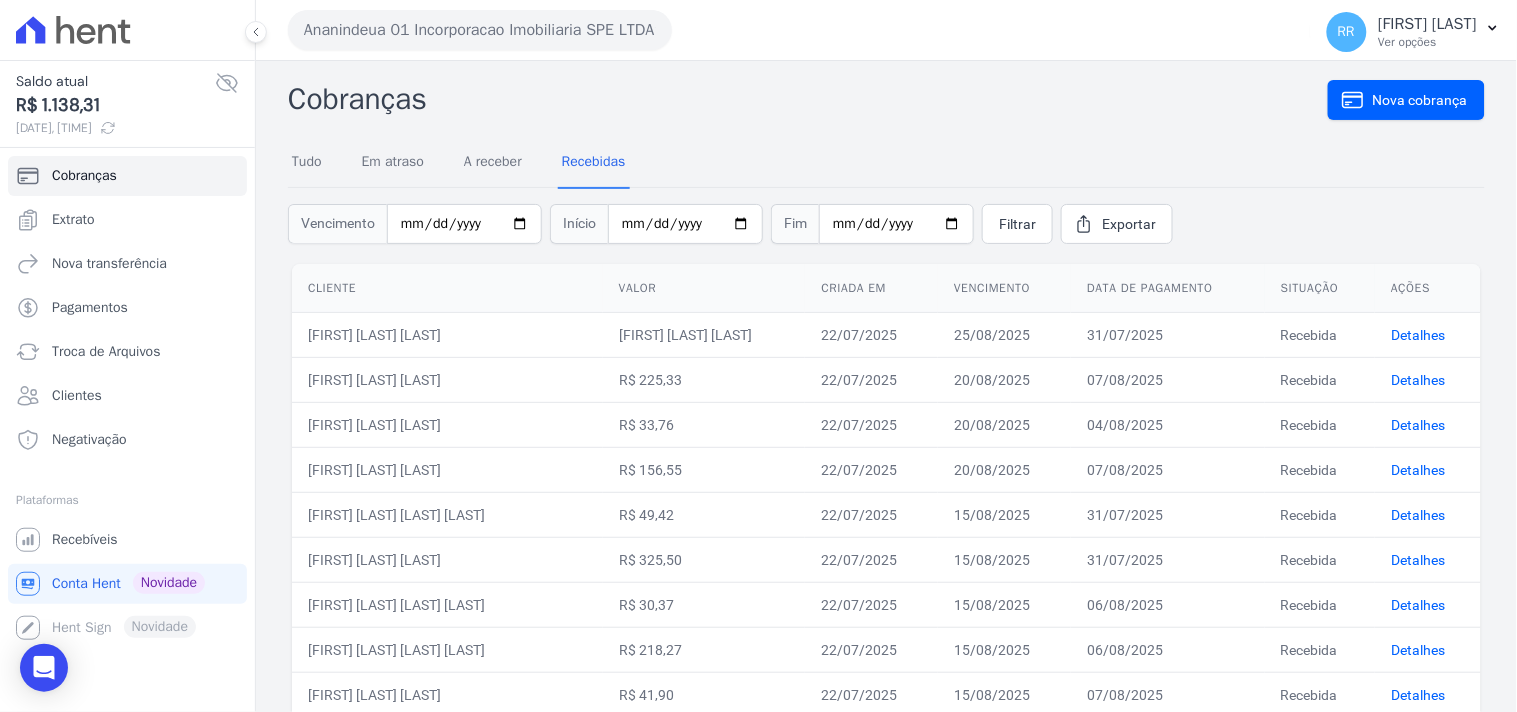 click on "Cobranças" at bounding box center (808, 99) 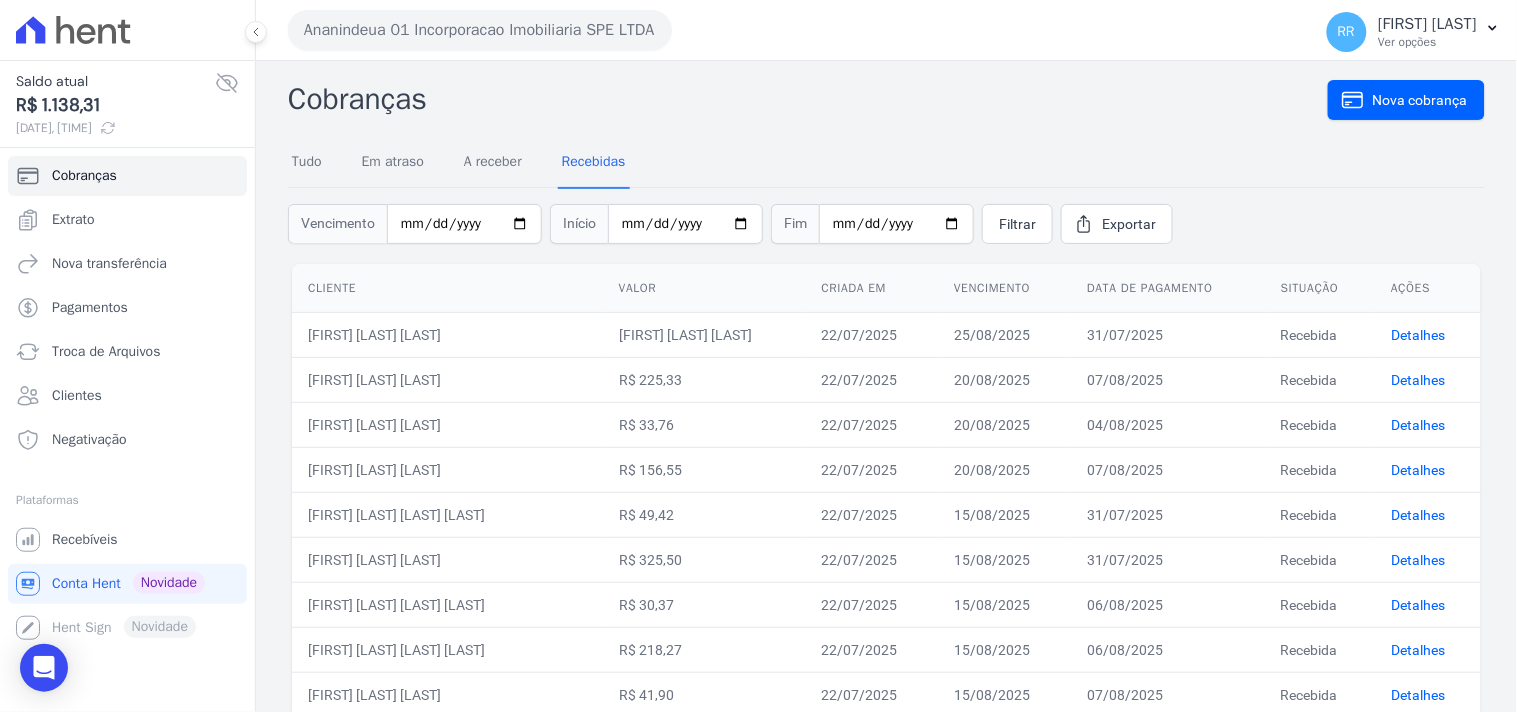 click on "Cobranças" at bounding box center (808, 99) 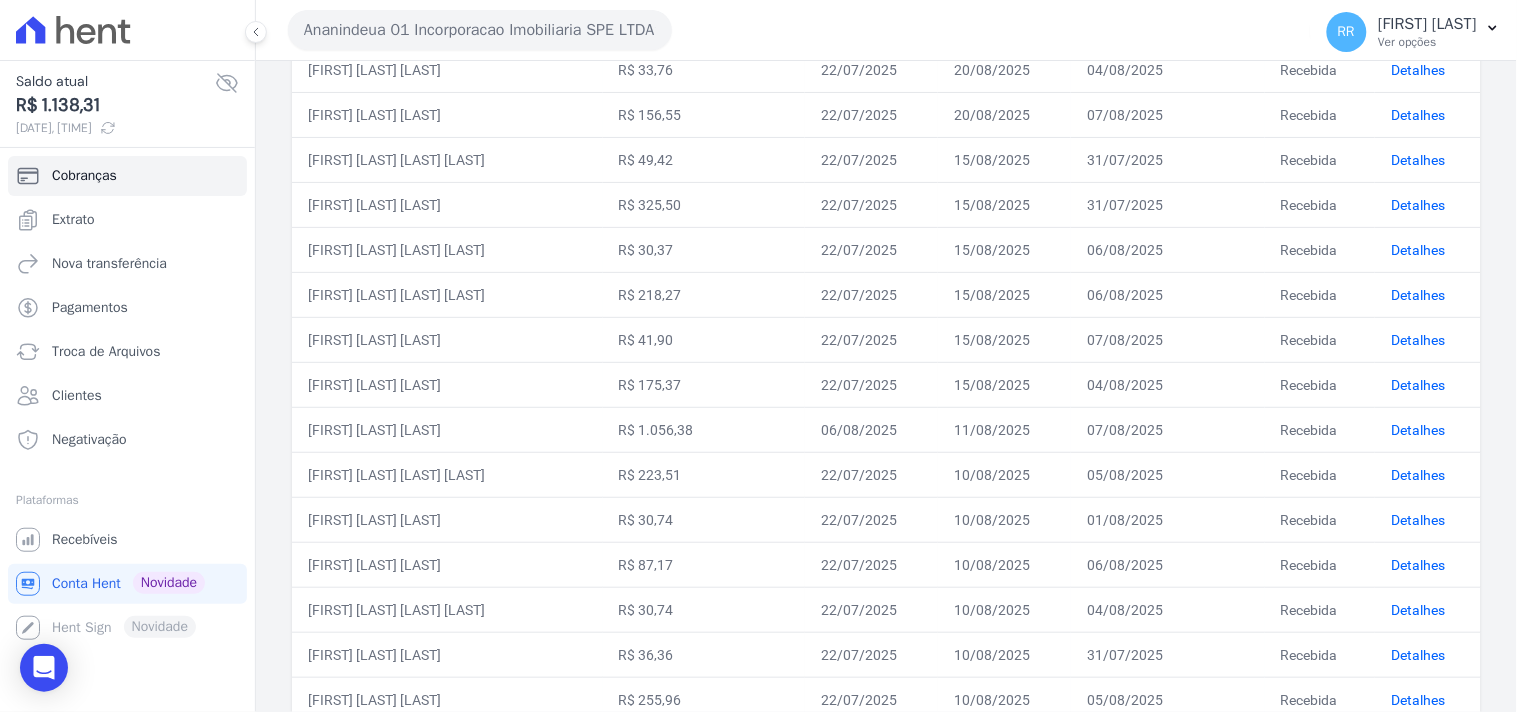 scroll, scrollTop: 333, scrollLeft: 0, axis: vertical 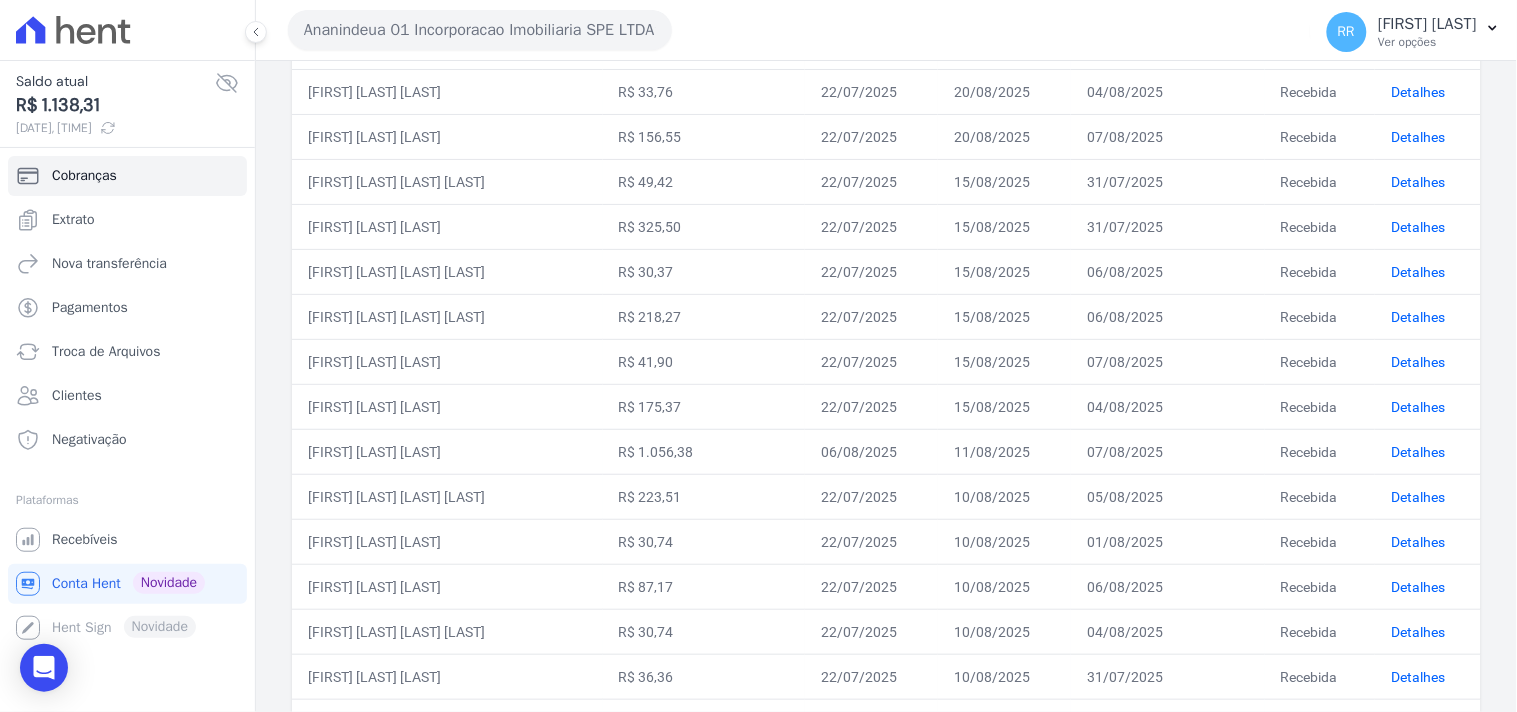 click on "[FIRST] [LAST] [LAST]" at bounding box center [447, 136] 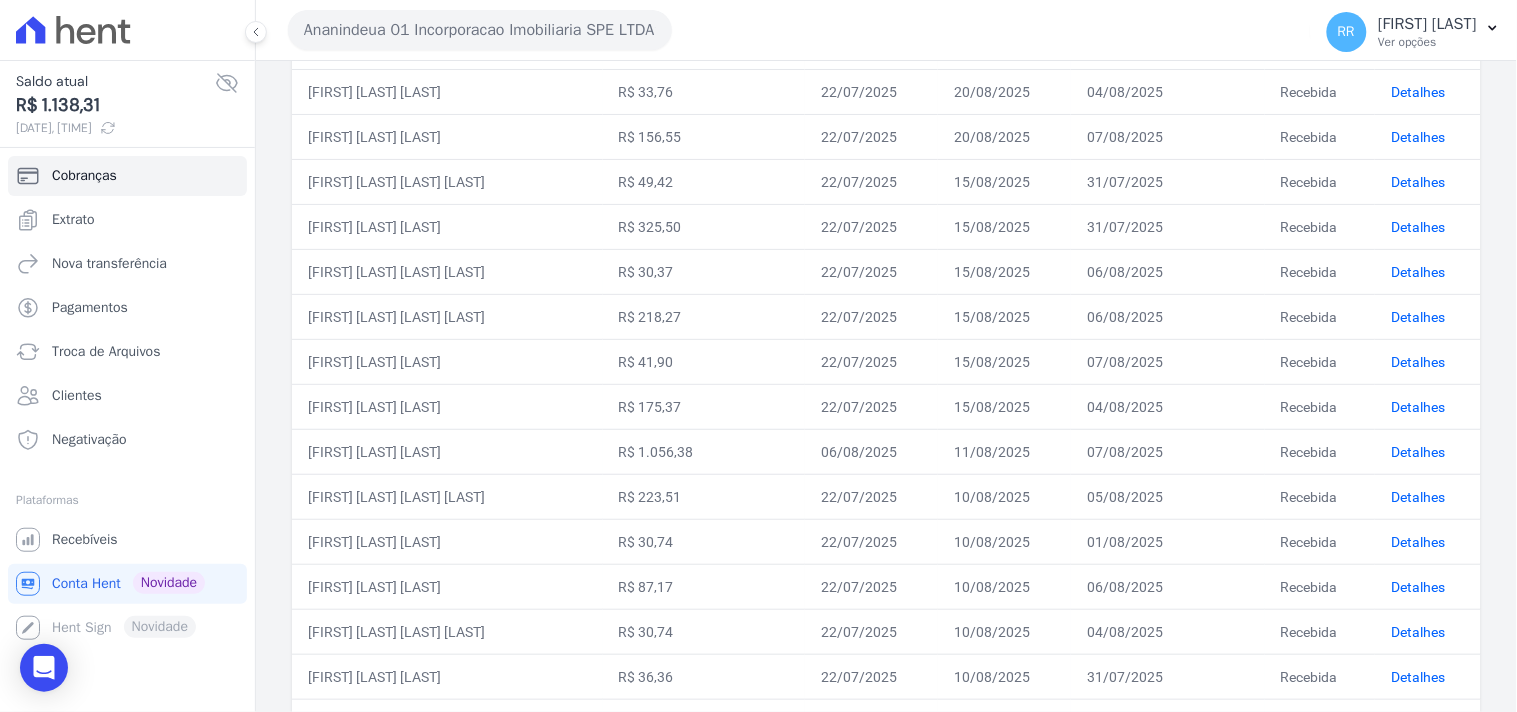 click on "Ananindeua 01 Incorporacao Imobiliaria SPE LTDA
Via Sul Engenharia
AGUAS DE GUANABARA INCORPORACAO IMOBILIARIA SPE LTDA
AGUAS DO ALVORADA INCORPORACAO IMOBILIARIA SPE LTDA
ANANINDEUA 01 INCORPORACAO IMOBILIARIA SPE LTDA
AQUARELA CITY INCORPORACAO IMOBILIARIA LTDA" at bounding box center [795, 30] 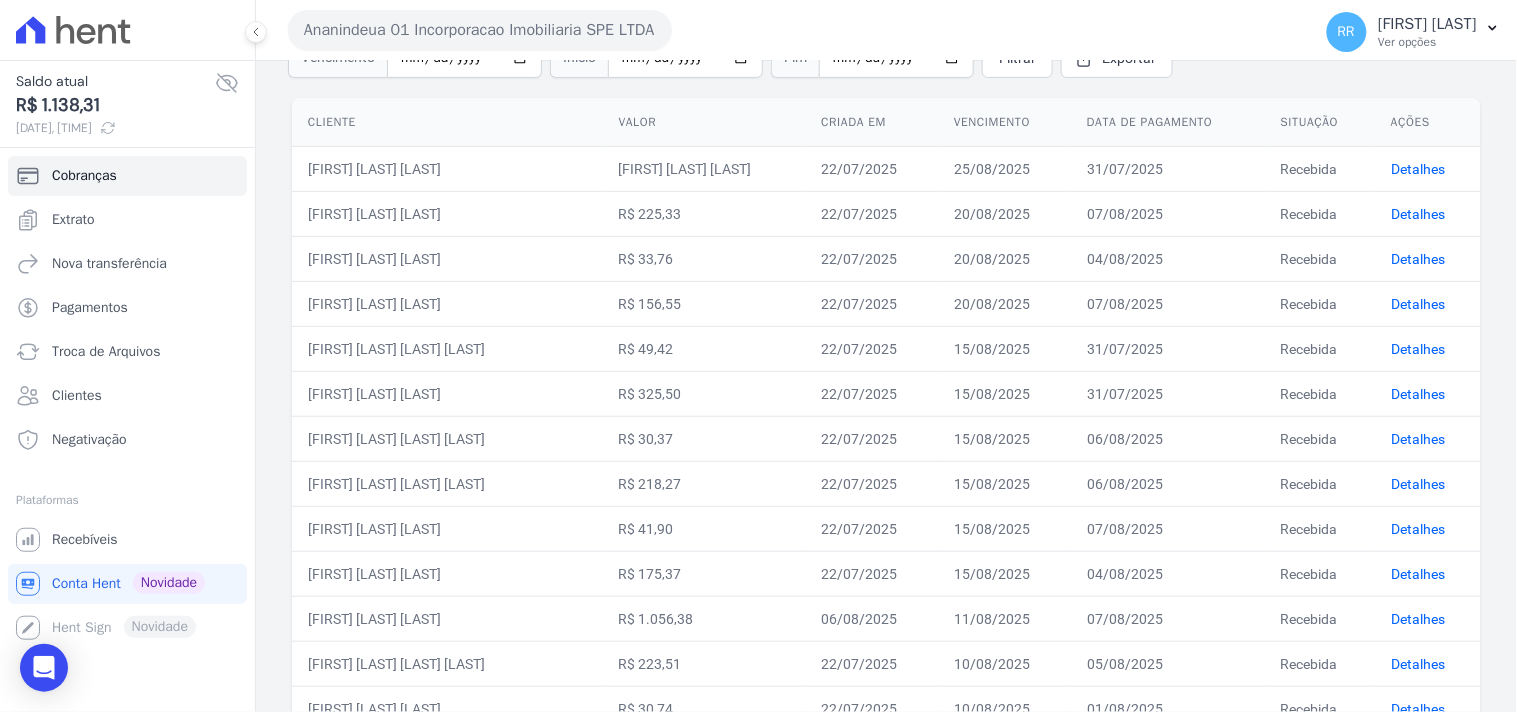 scroll, scrollTop: 162, scrollLeft: 0, axis: vertical 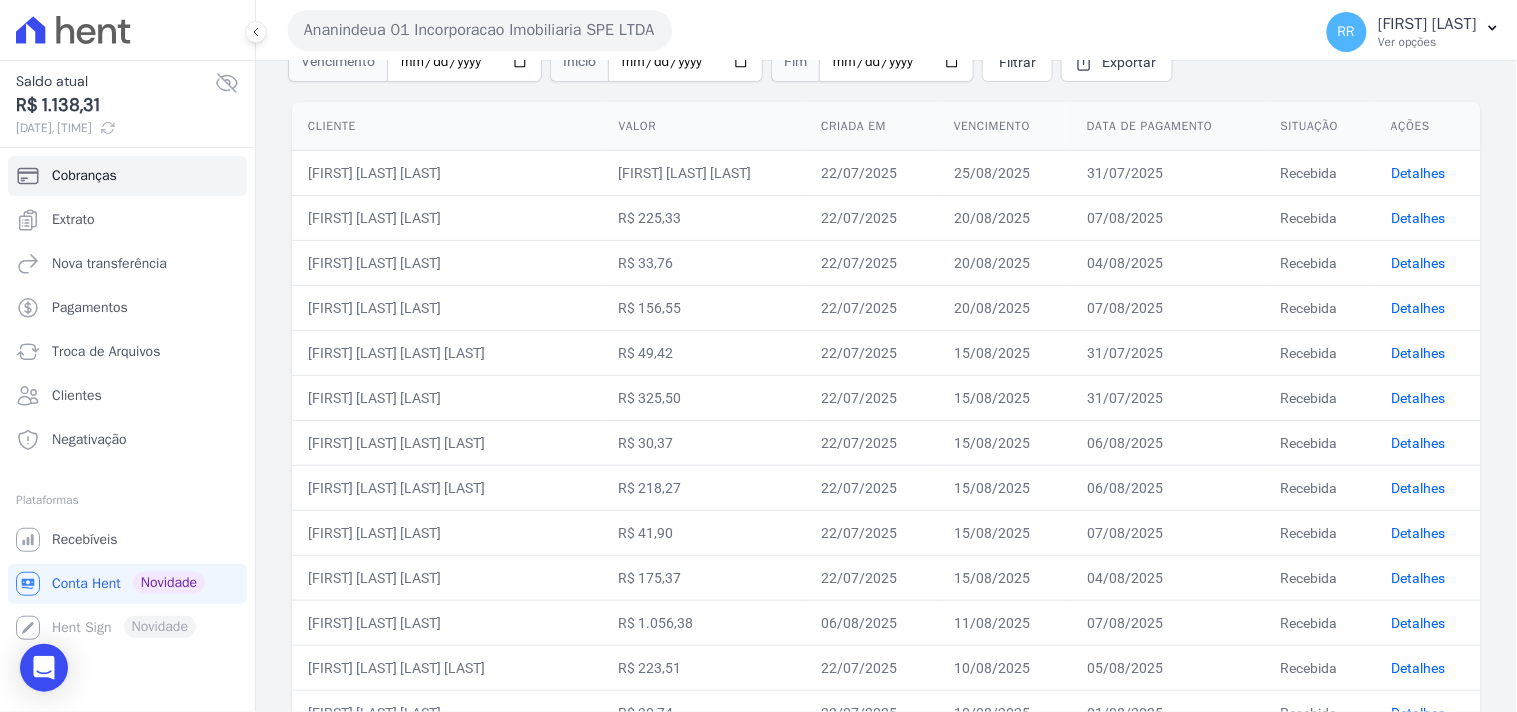 drag, startPoint x: 581, startPoint y: 88, endPoint x: 496, endPoint y: 125, distance: 92.70383 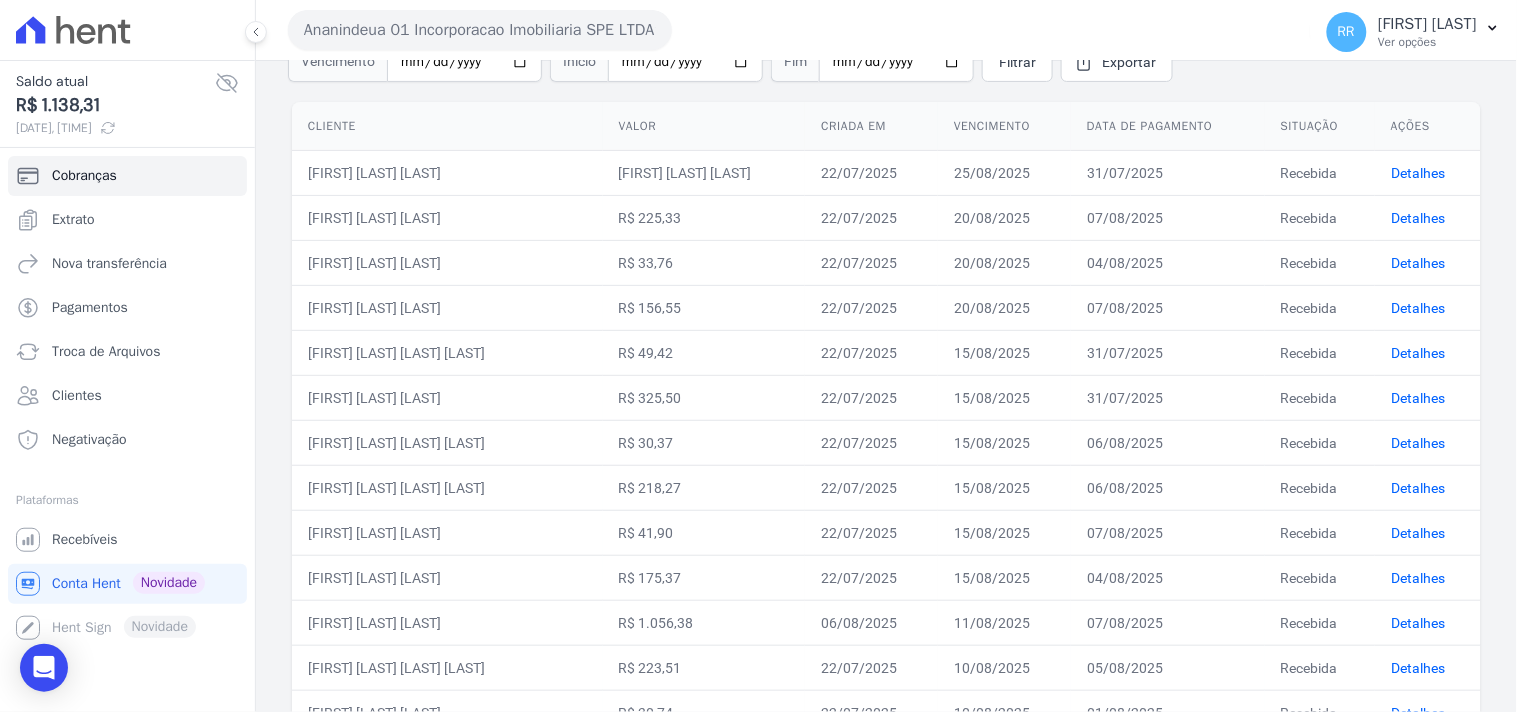 drag, startPoint x: 521, startPoint y: 178, endPoint x: 300, endPoint y: 171, distance: 221.11082 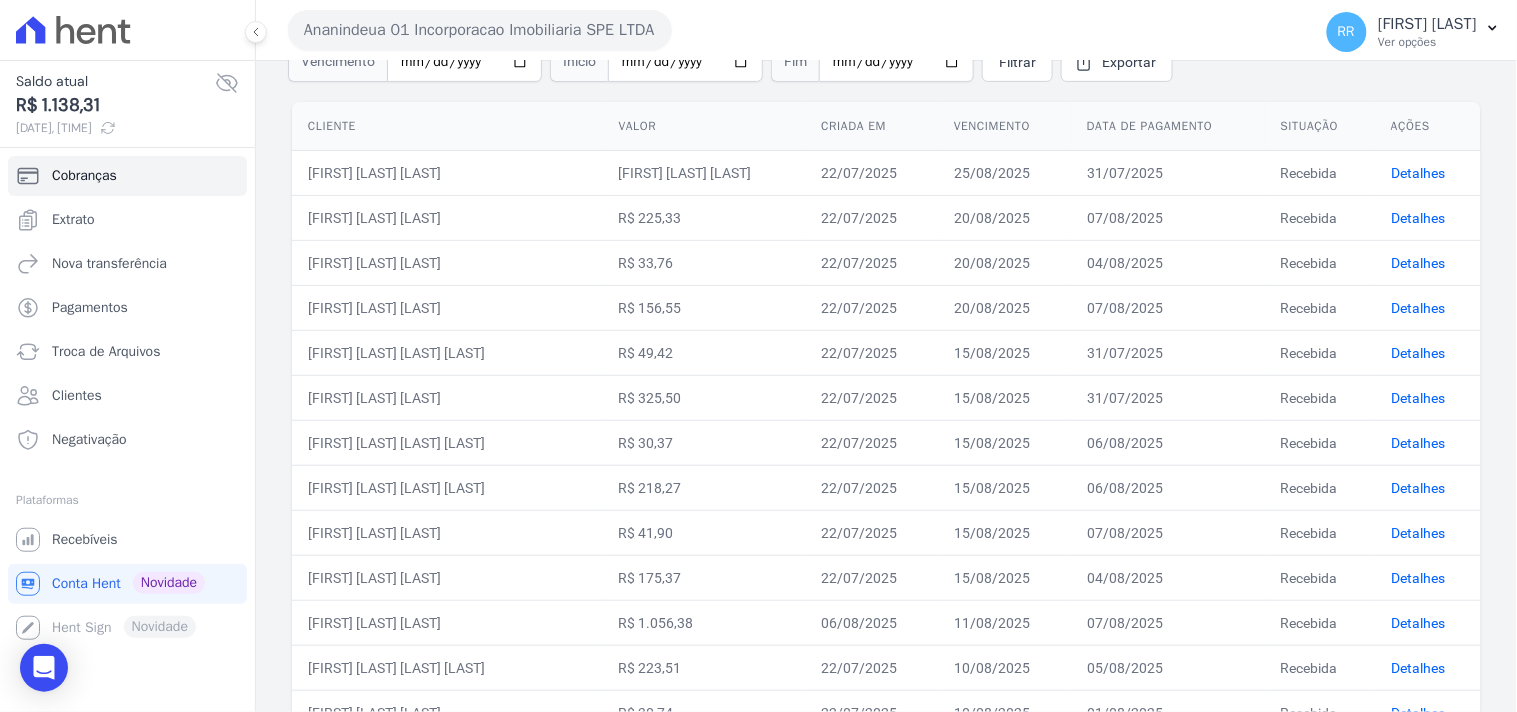click on "[FIRST] [LAST] [LAST]" at bounding box center [447, 172] 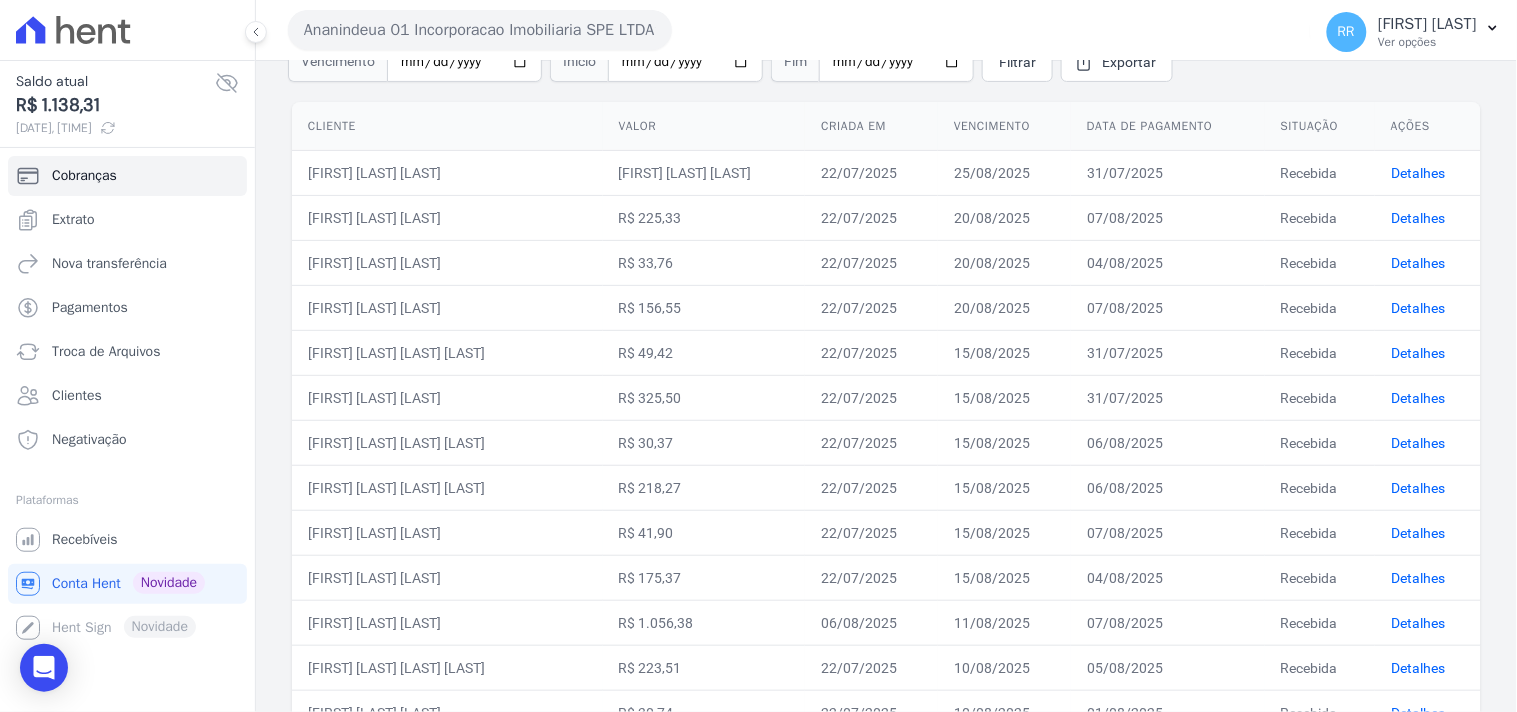 drag, startPoint x: 482, startPoint y: 164, endPoint x: 310, endPoint y: 174, distance: 172.29045 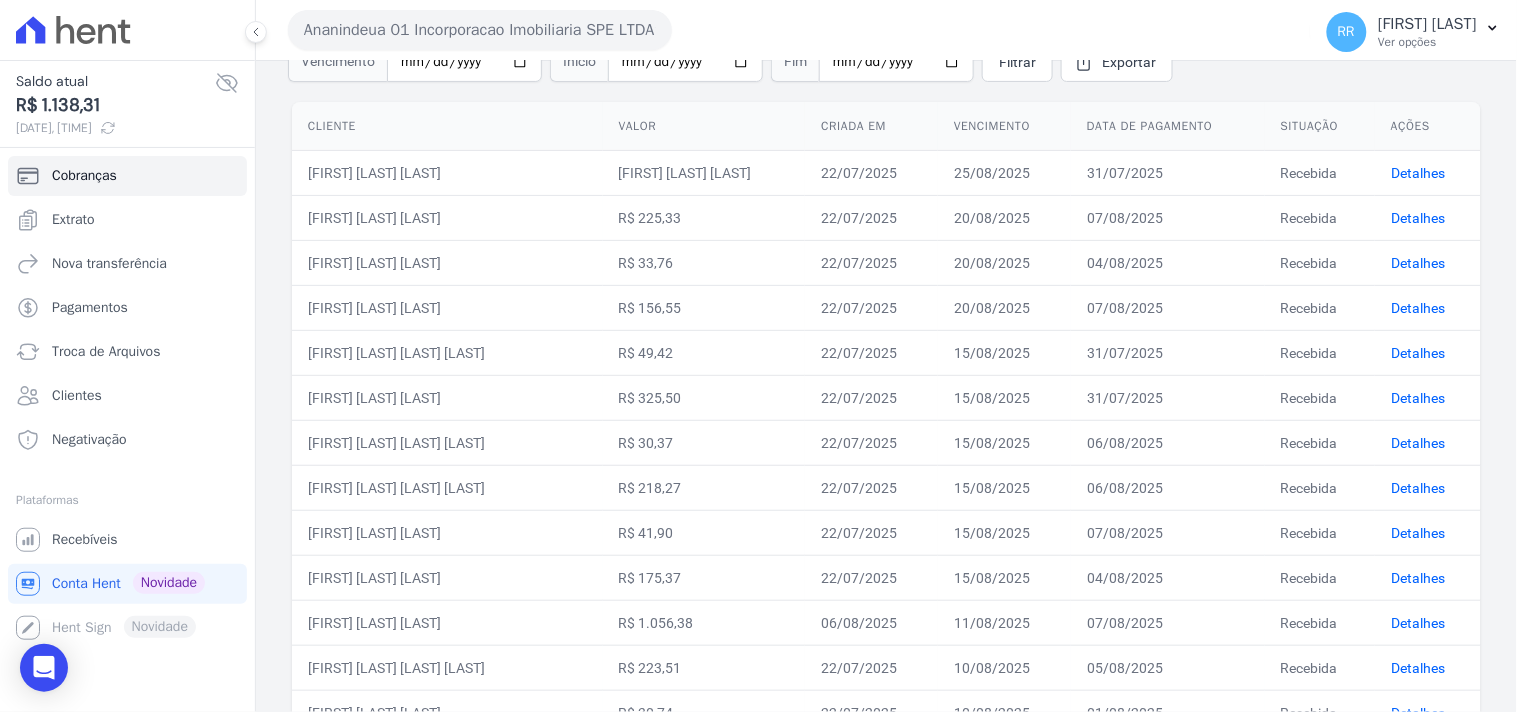 click on "[FIRST] [LAST] [LAST]" at bounding box center (447, 172) 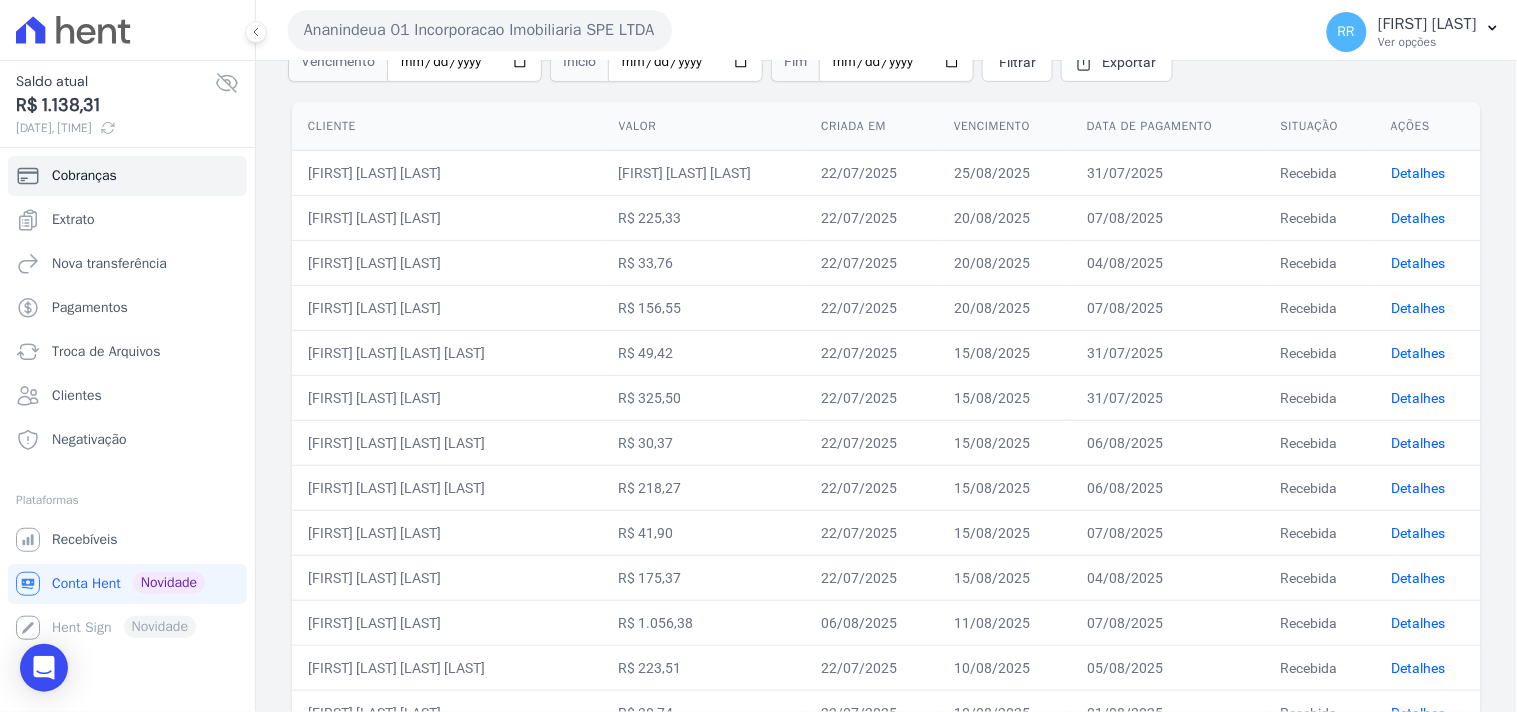 drag, startPoint x: 487, startPoint y: 173, endPoint x: 302, endPoint y: 186, distance: 185.45619 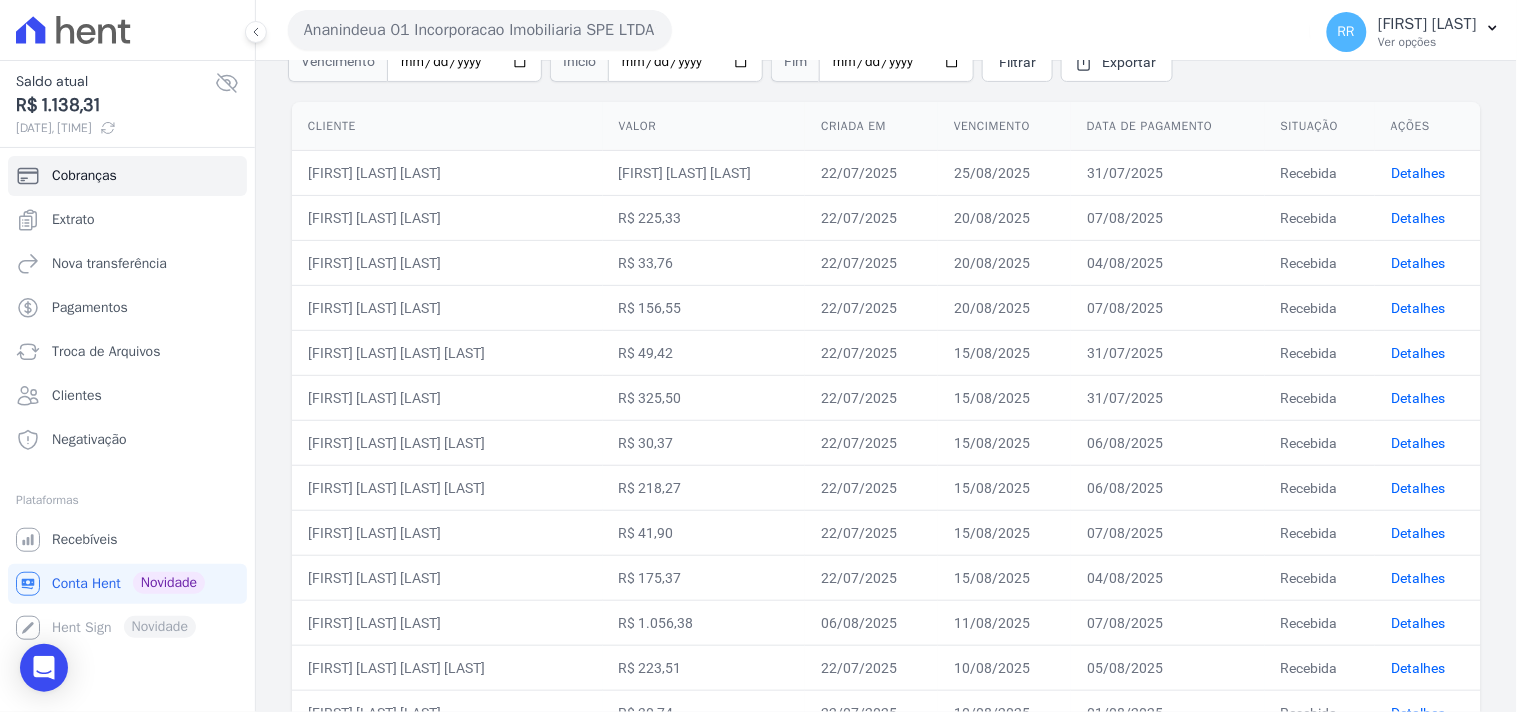 click on "[FIRST] [LAST] [LAST]" at bounding box center (447, 172) 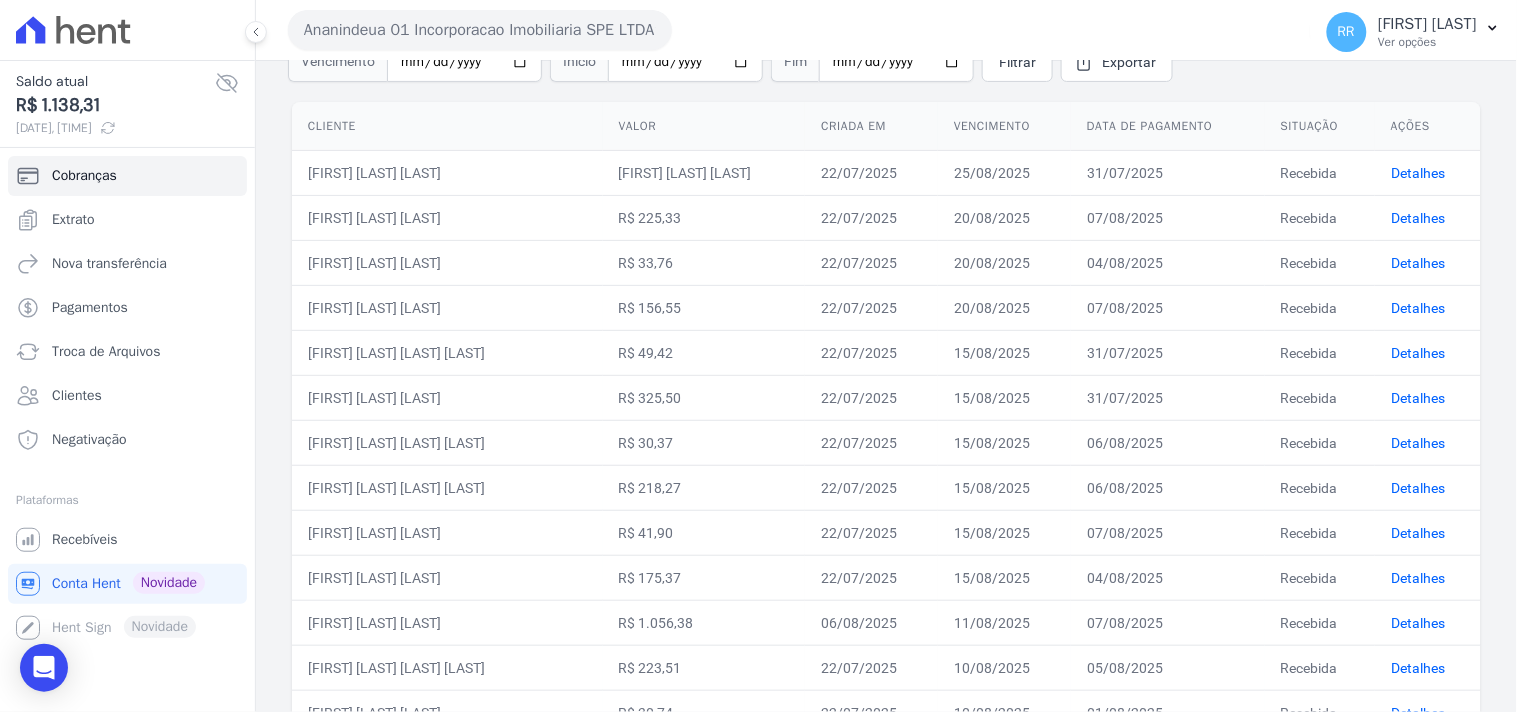 click on "[FIRST] [LAST] [LAST]" at bounding box center [447, 172] 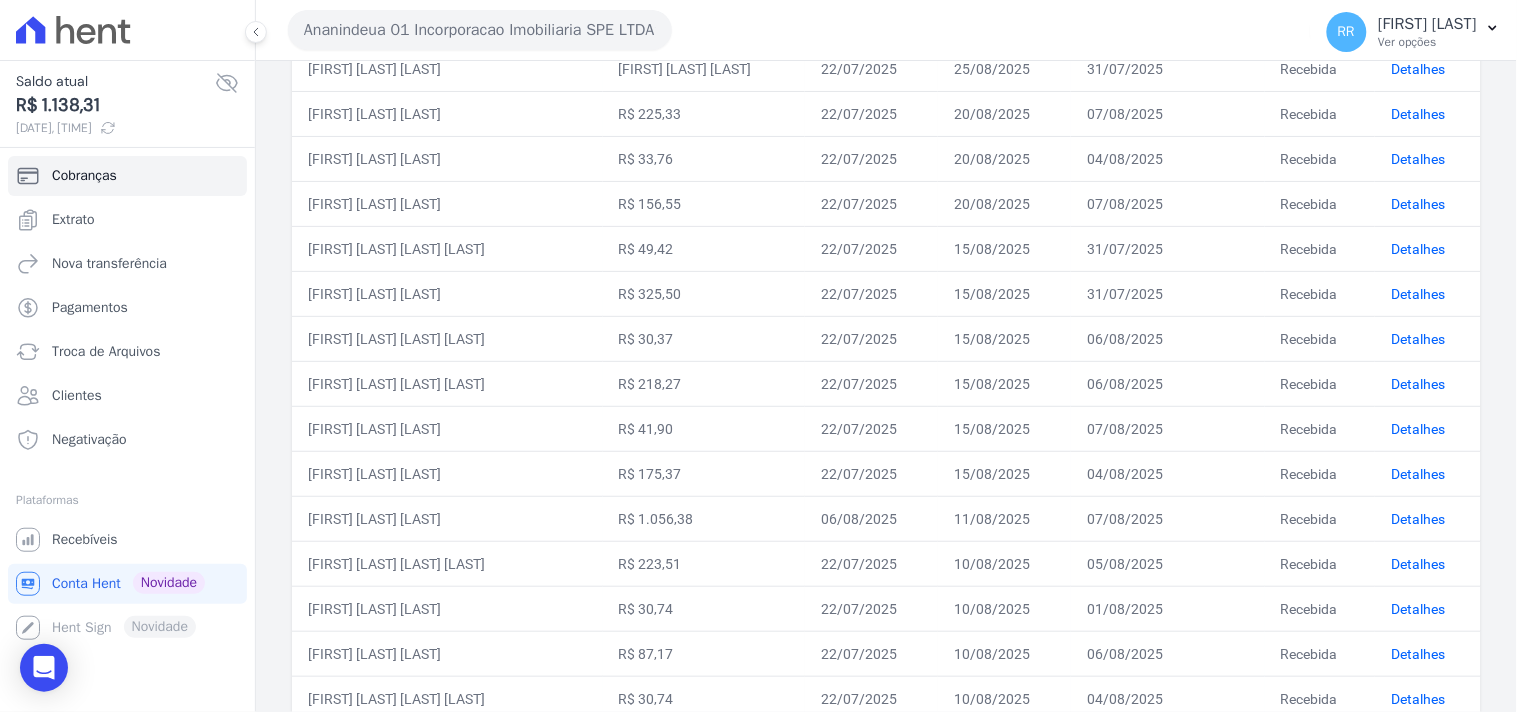 scroll, scrollTop: 236, scrollLeft: 0, axis: vertical 